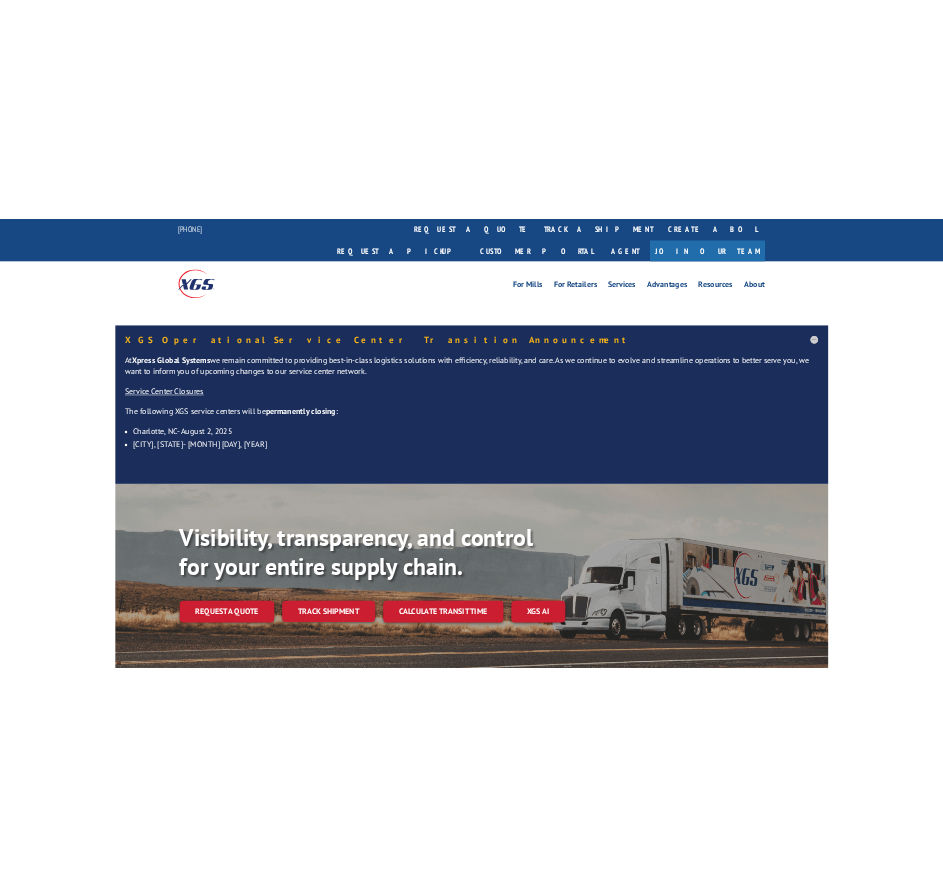 scroll, scrollTop: 0, scrollLeft: 0, axis: both 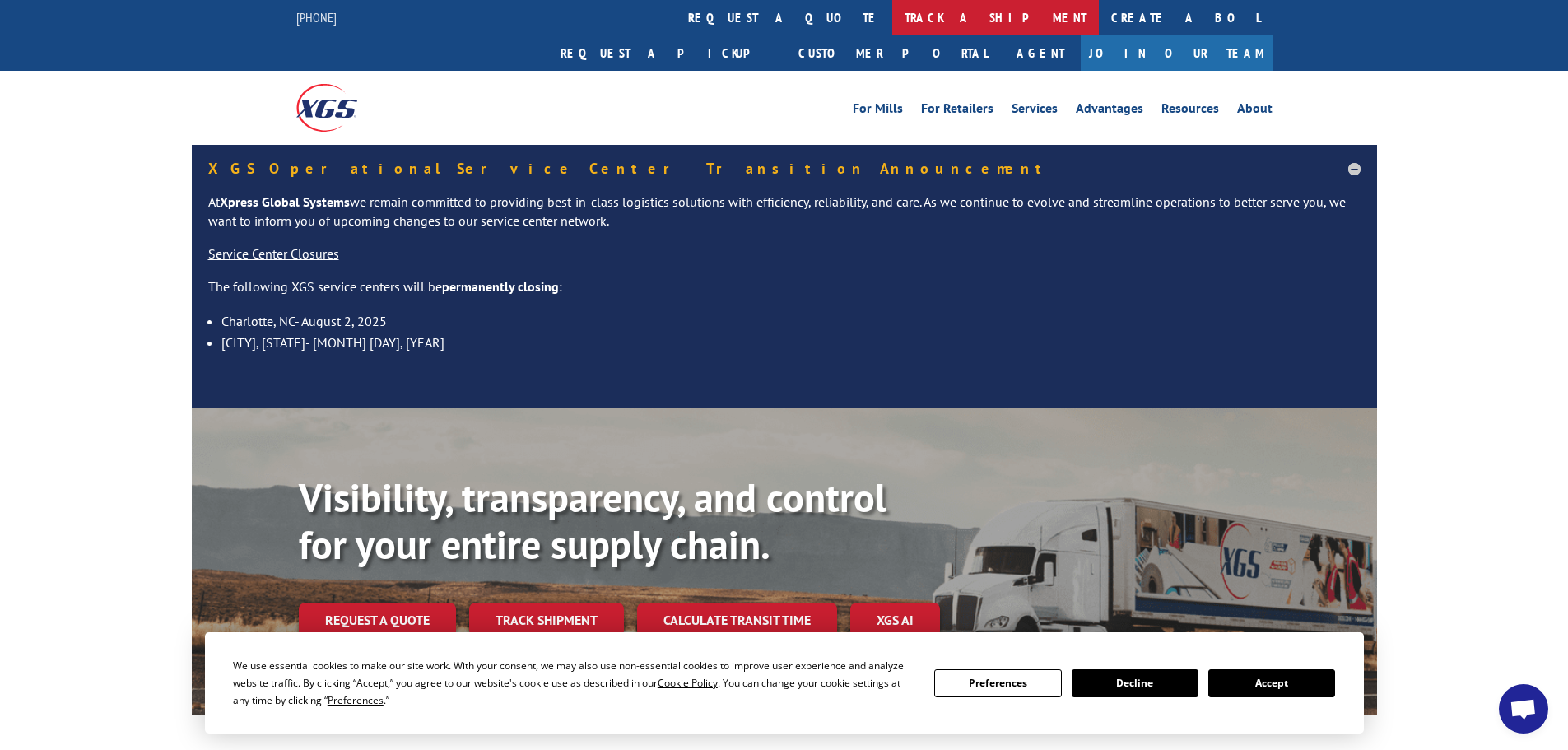 click on "track a shipment" at bounding box center [995, 17] 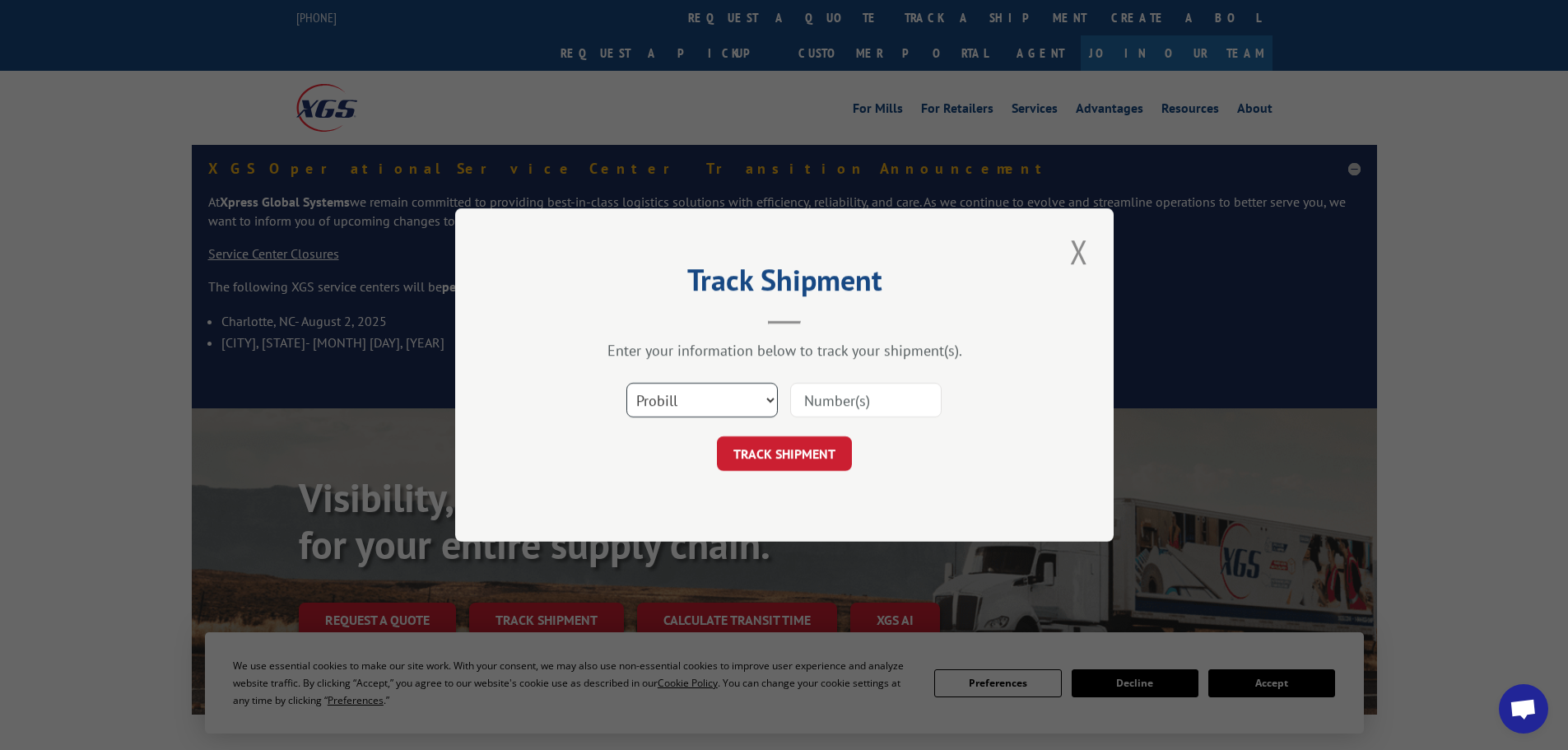 click on "Select category... Probill BOL PO" at bounding box center (702, 400) 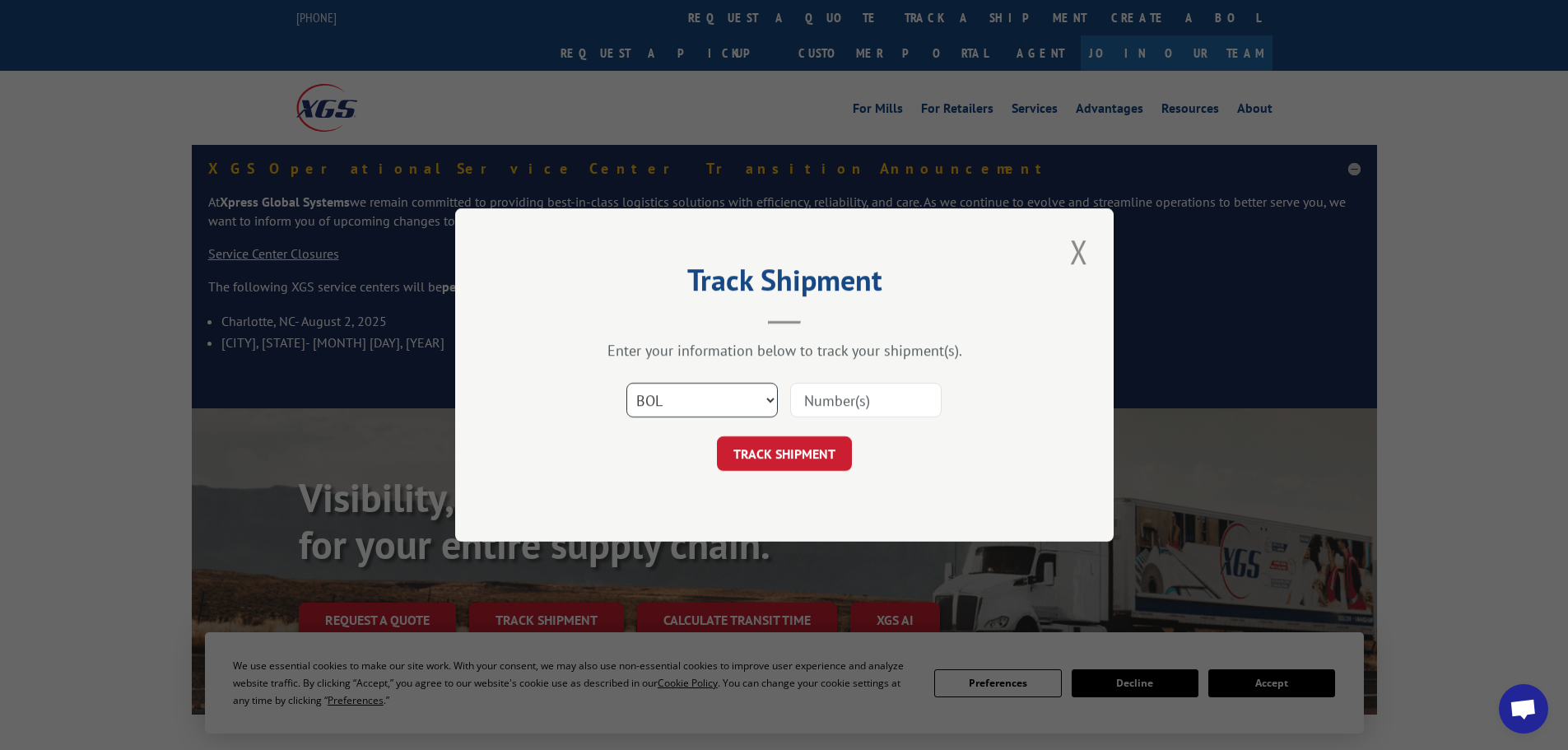 click on "Select category... Probill BOL PO" at bounding box center [702, 400] 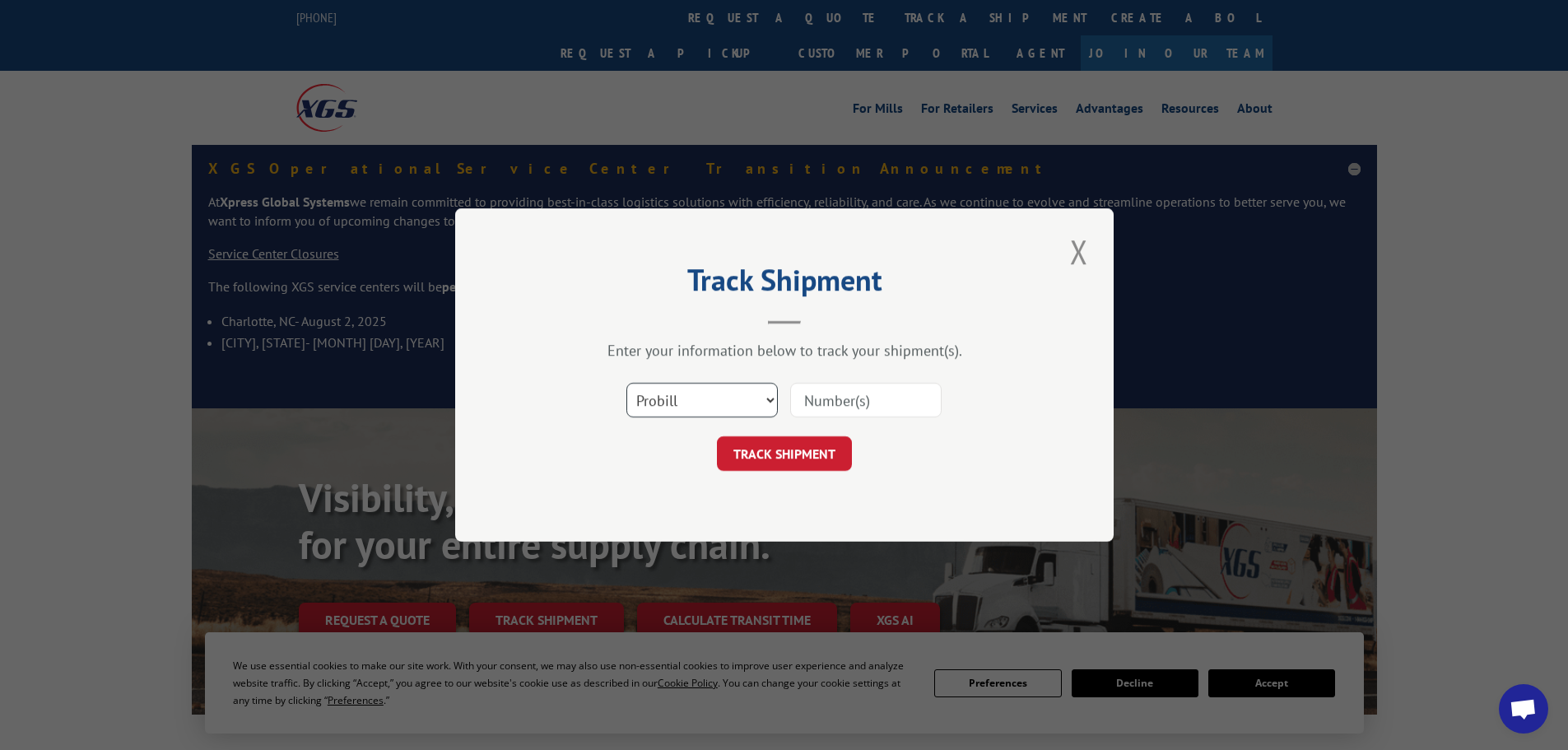 click on "Select category... Probill BOL PO" at bounding box center [702, 400] 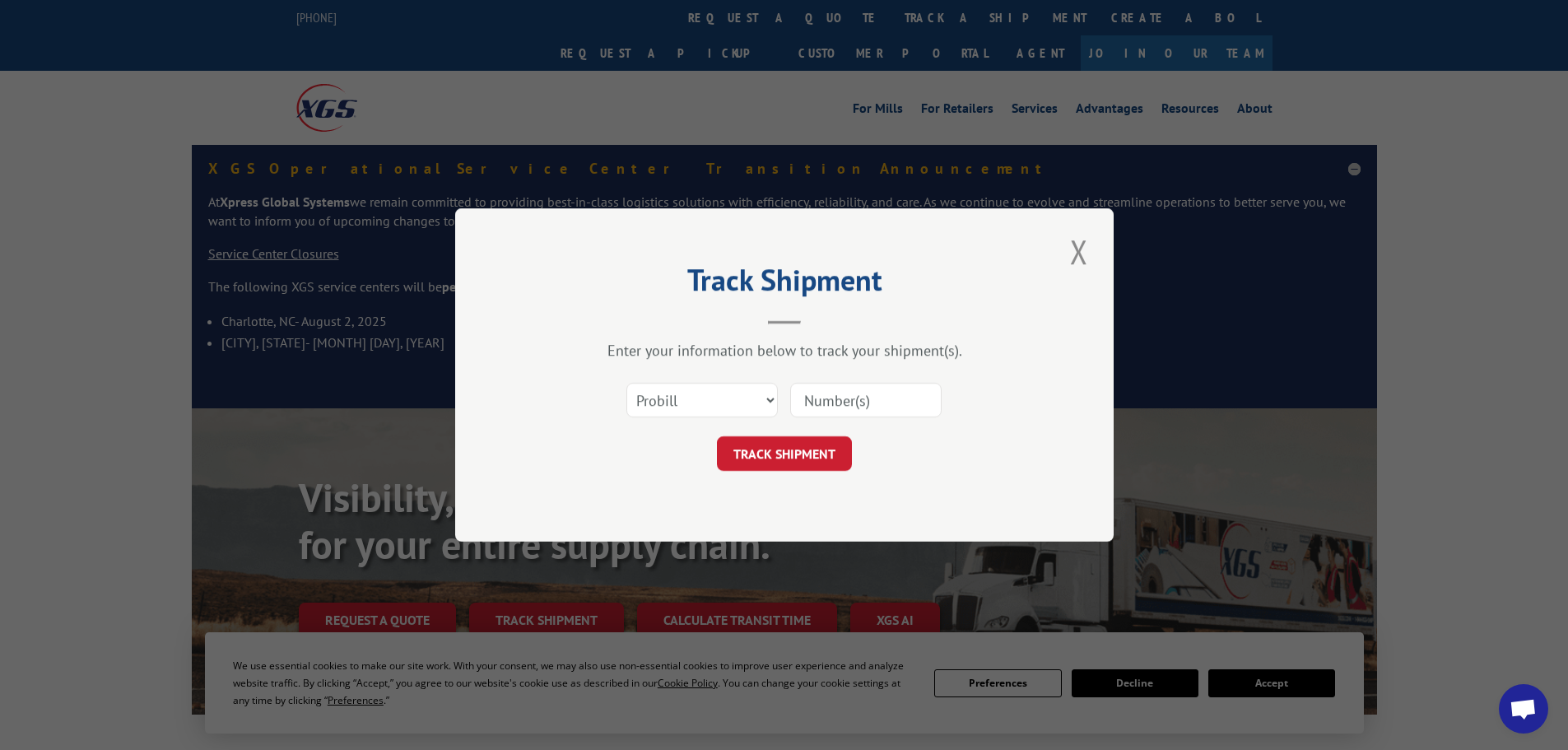 click at bounding box center (866, 400) 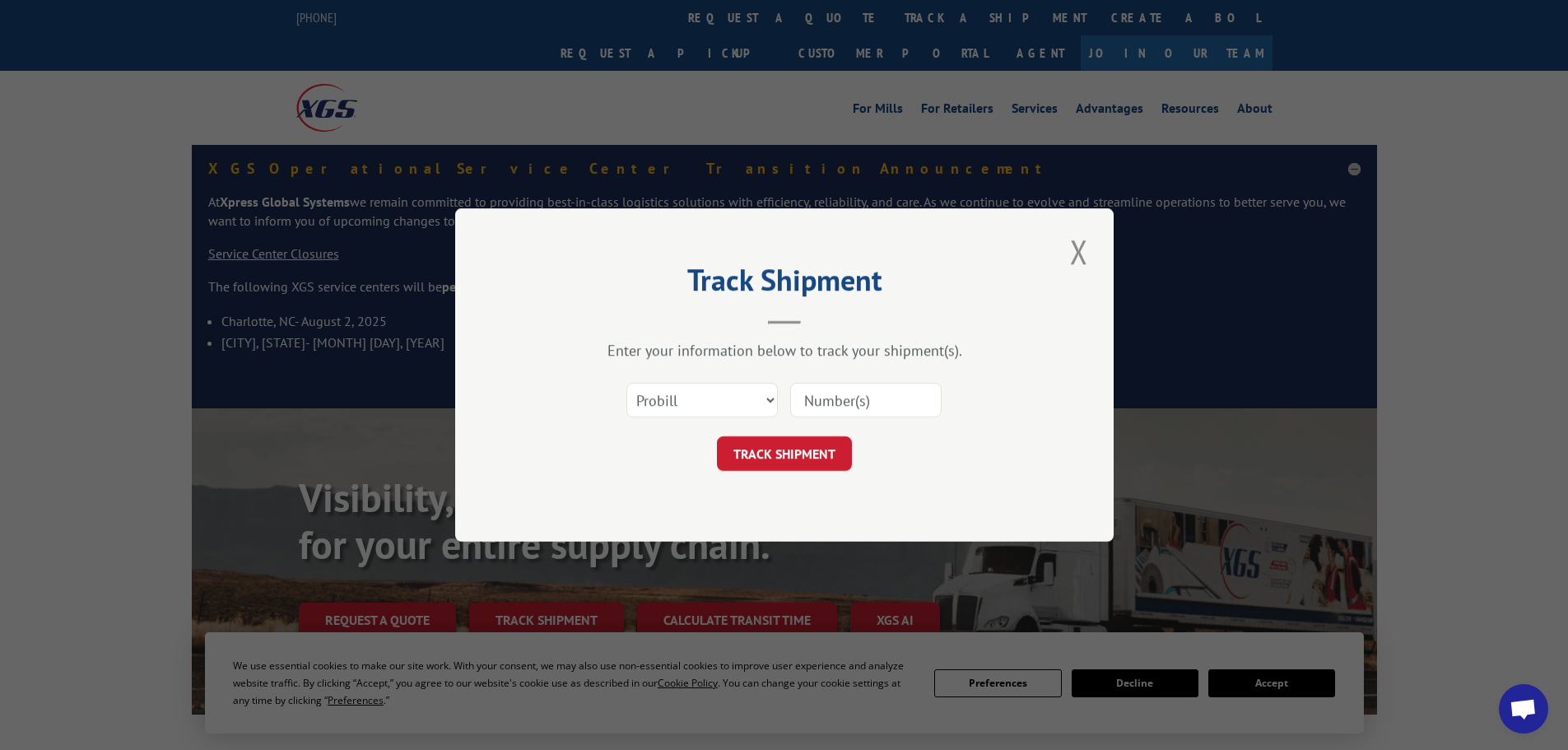 paste on "17460870" 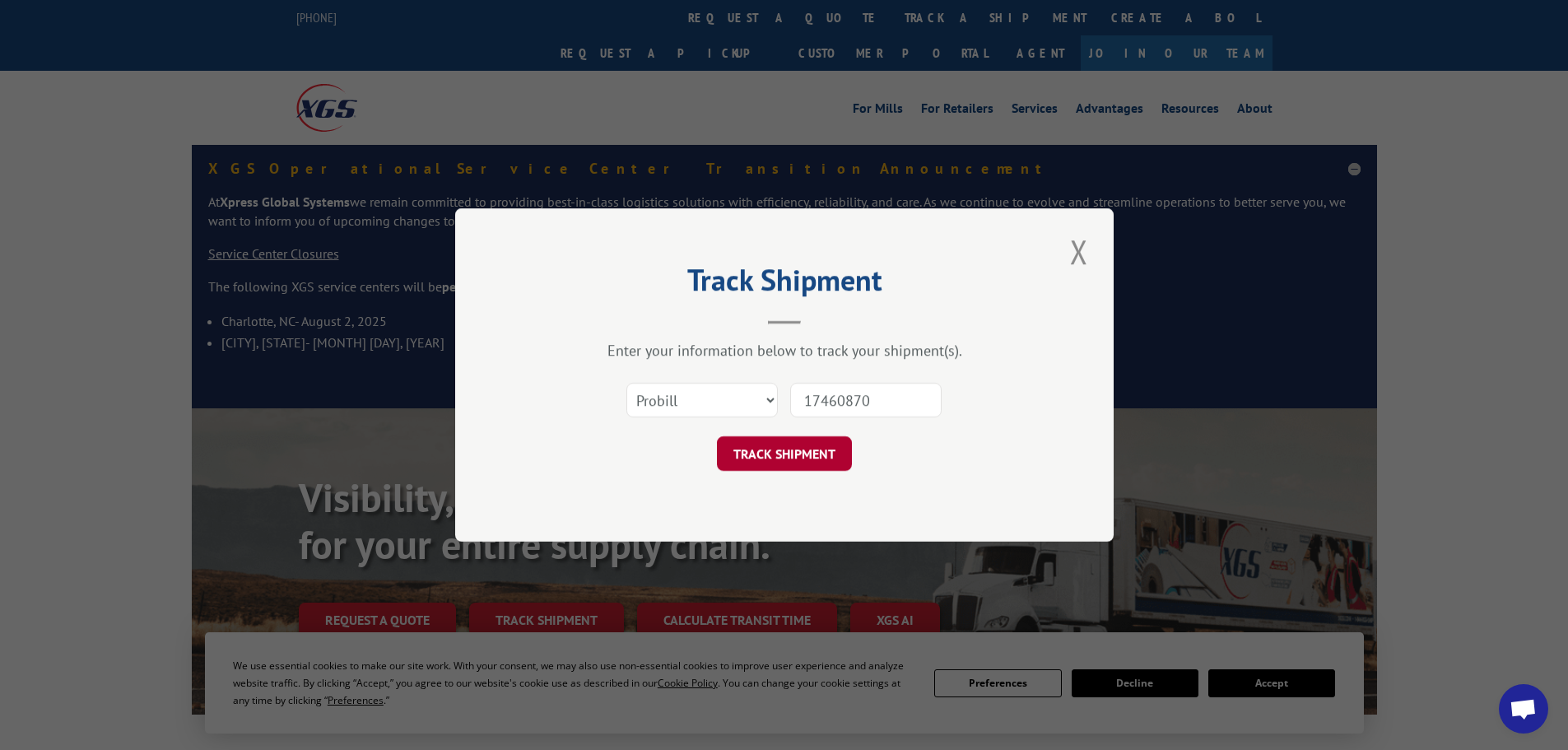 type on "17460870" 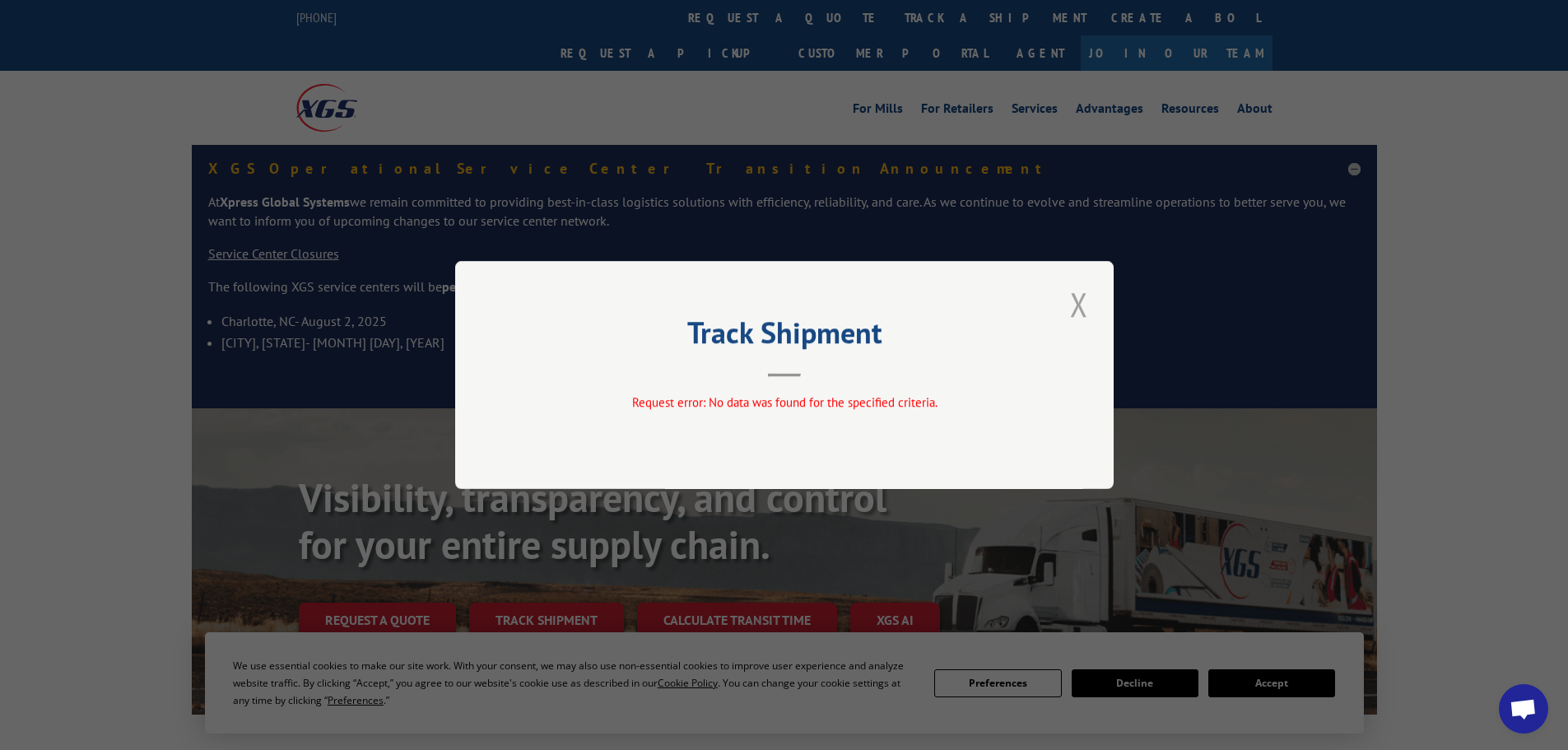 click at bounding box center (1079, 304) 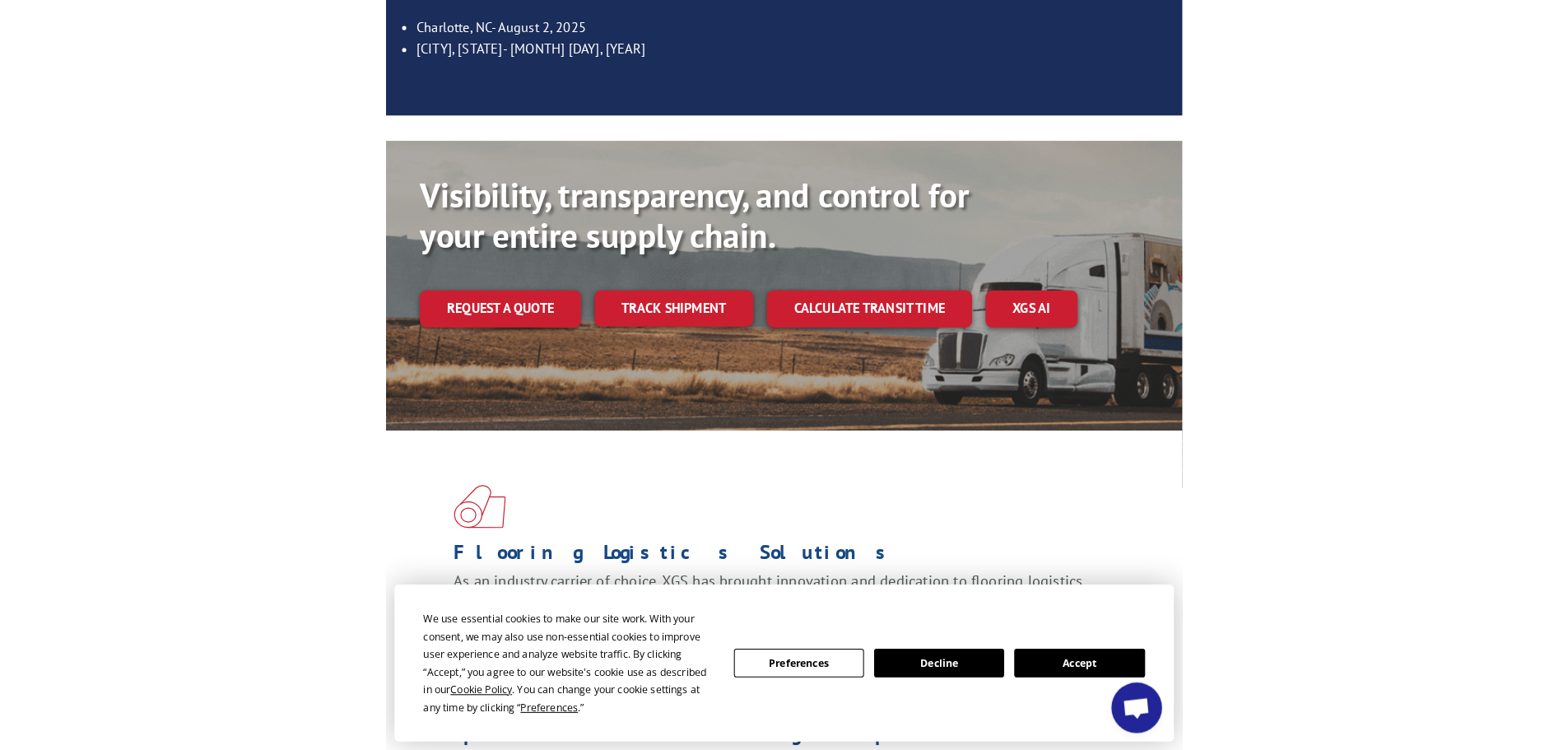 scroll, scrollTop: 412, scrollLeft: 0, axis: vertical 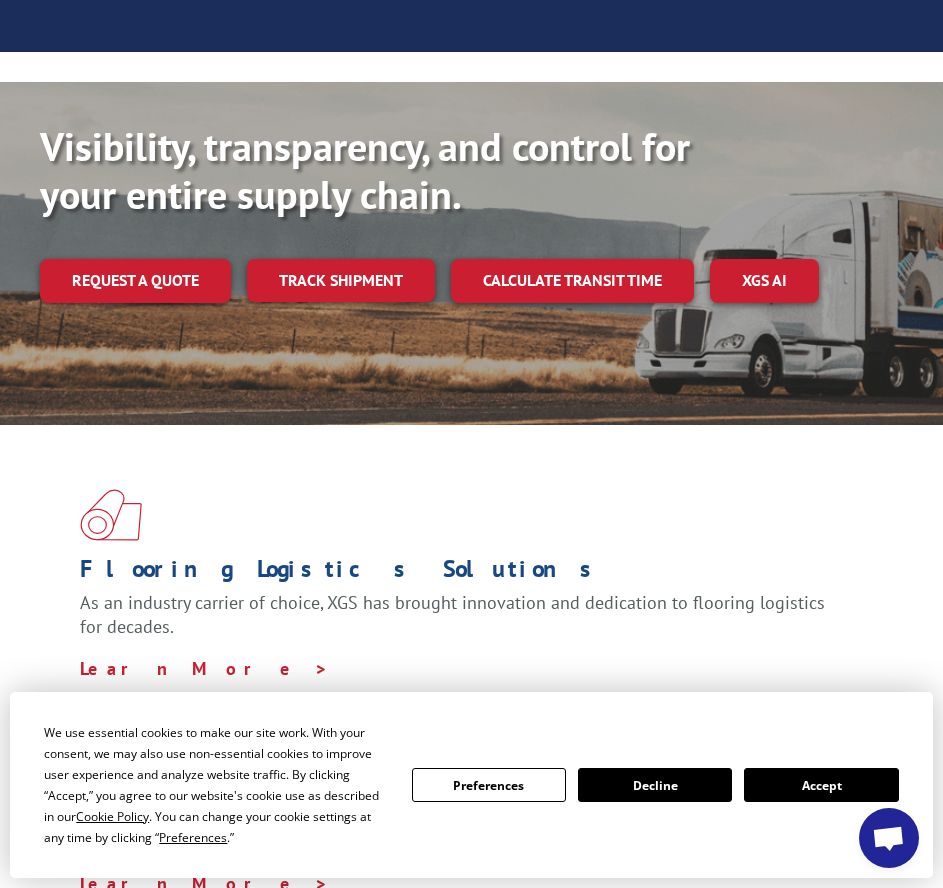 click on "Accept" at bounding box center (821, 785) 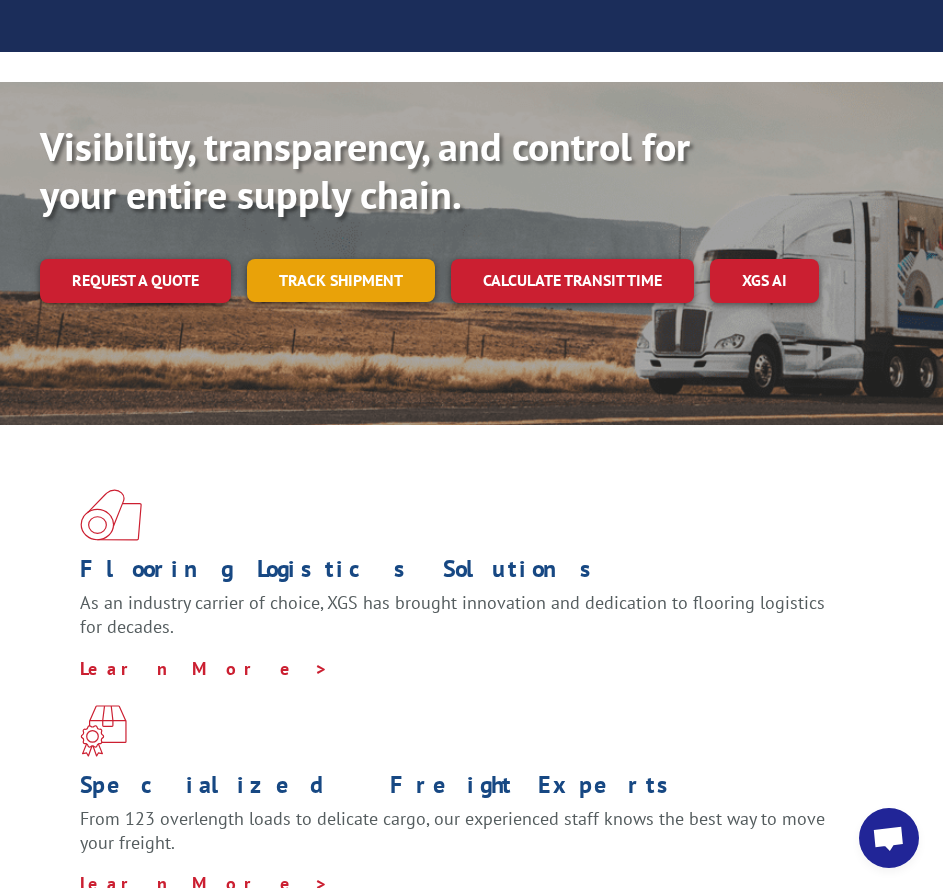 click on "Track shipment" at bounding box center (341, 280) 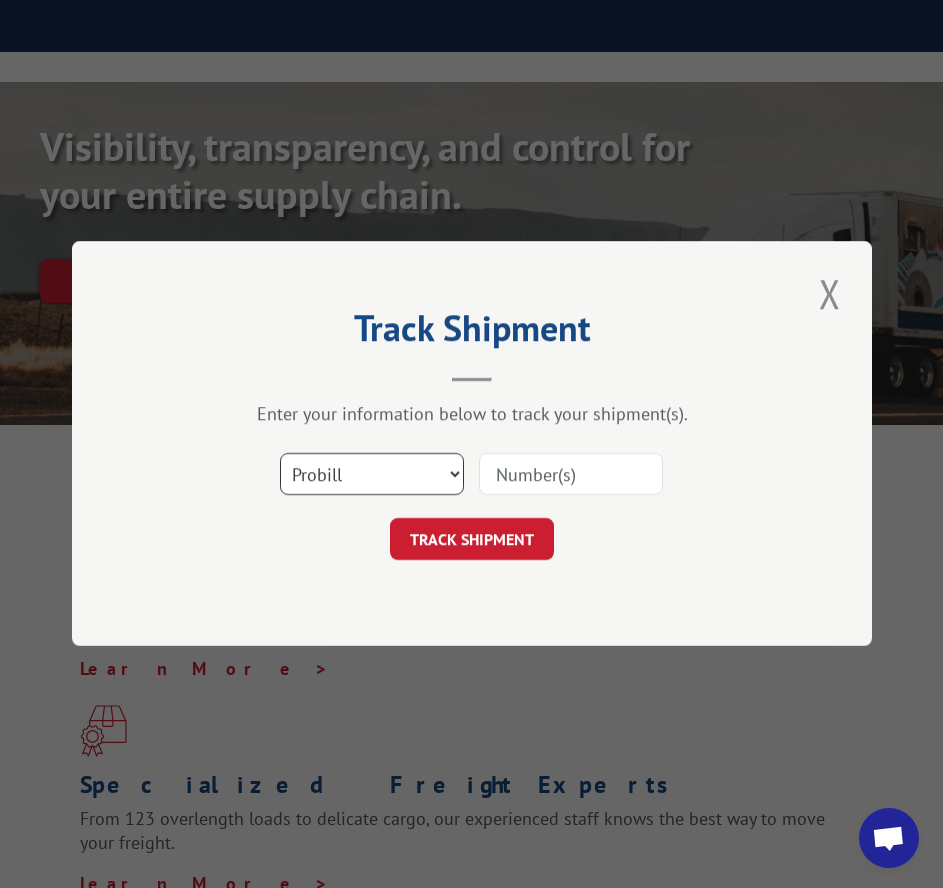 click on "Select category... Probill BOL PO" at bounding box center (372, 475) 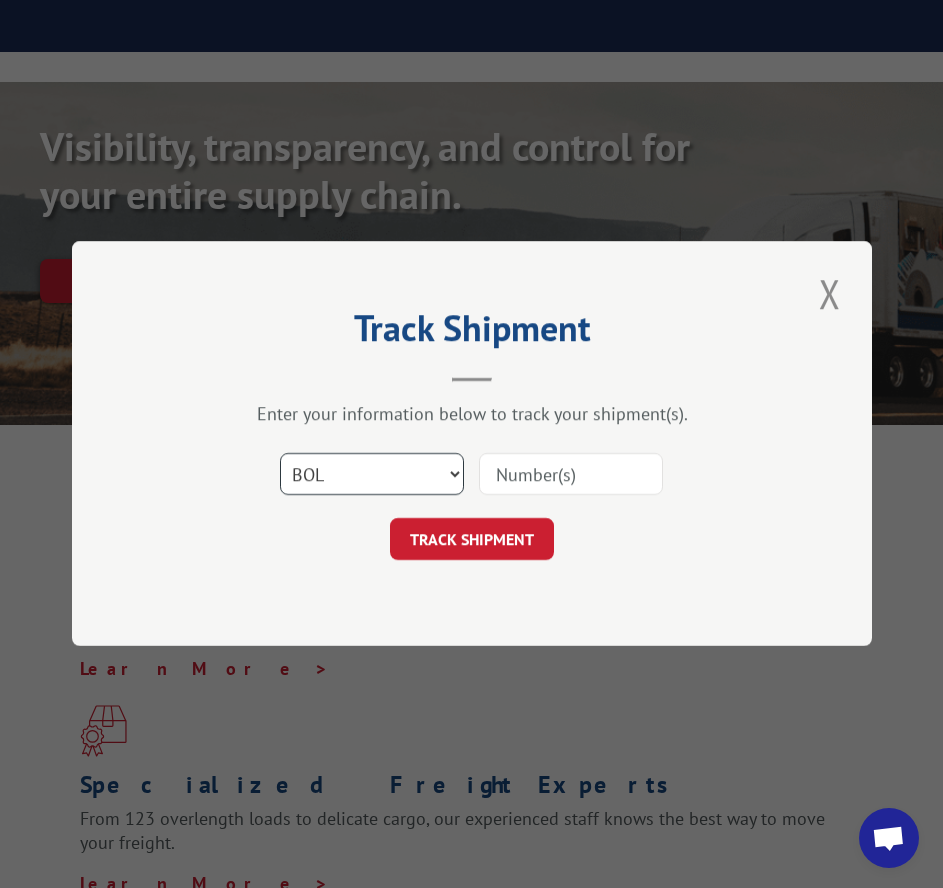 click on "Select category... Probill BOL PO" at bounding box center (372, 475) 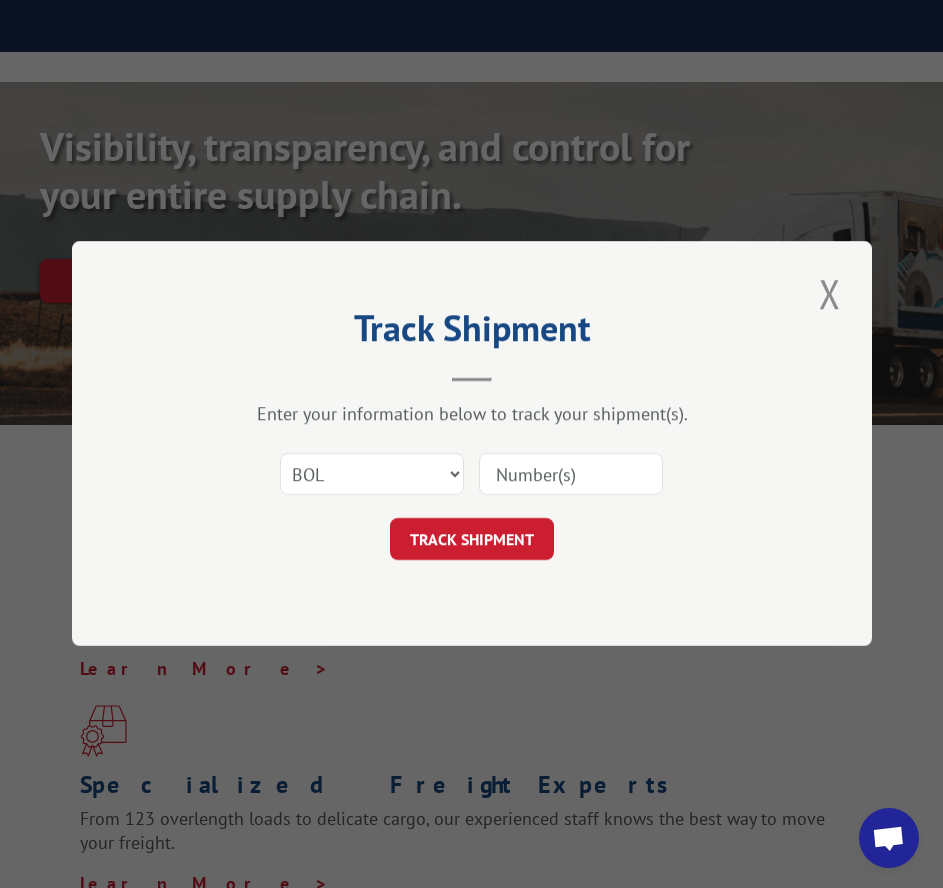 click at bounding box center (571, 475) 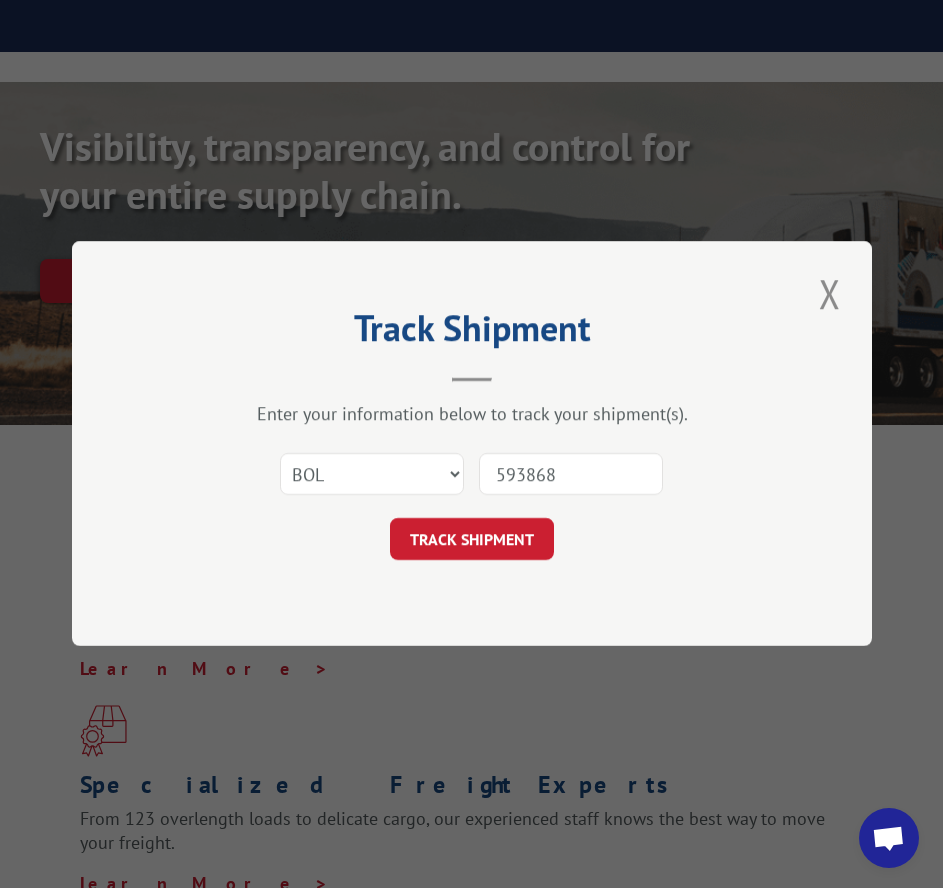 type on "5938681" 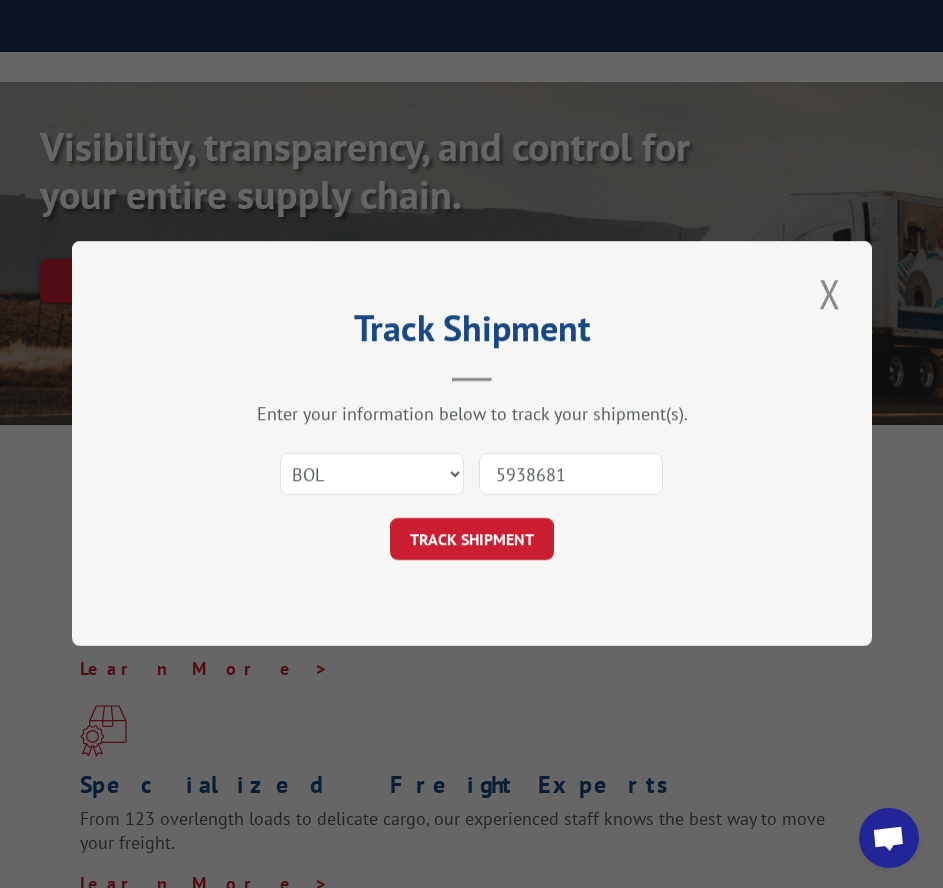click on "TRACK SHIPMENT" at bounding box center [472, 540] 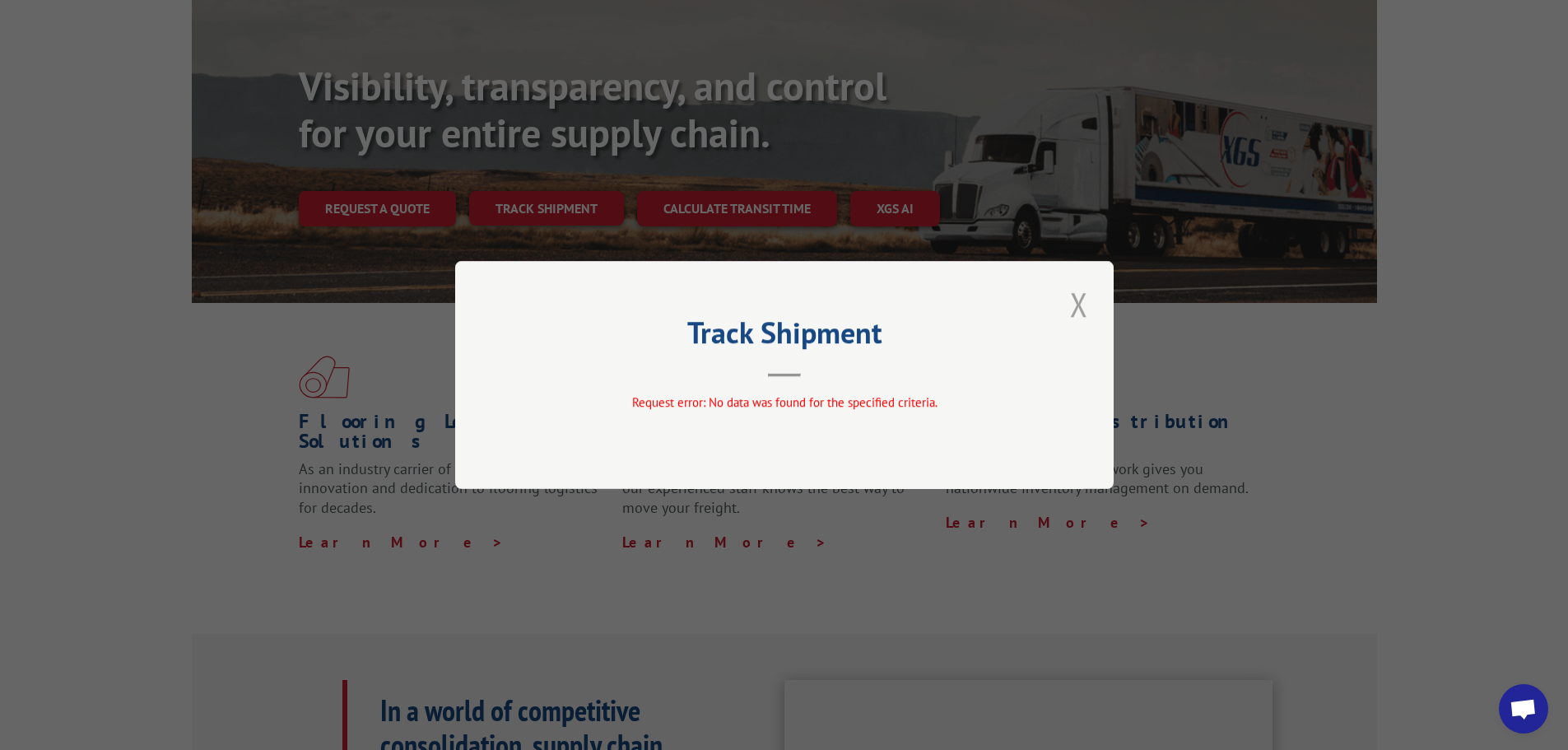 click at bounding box center [1079, 304] 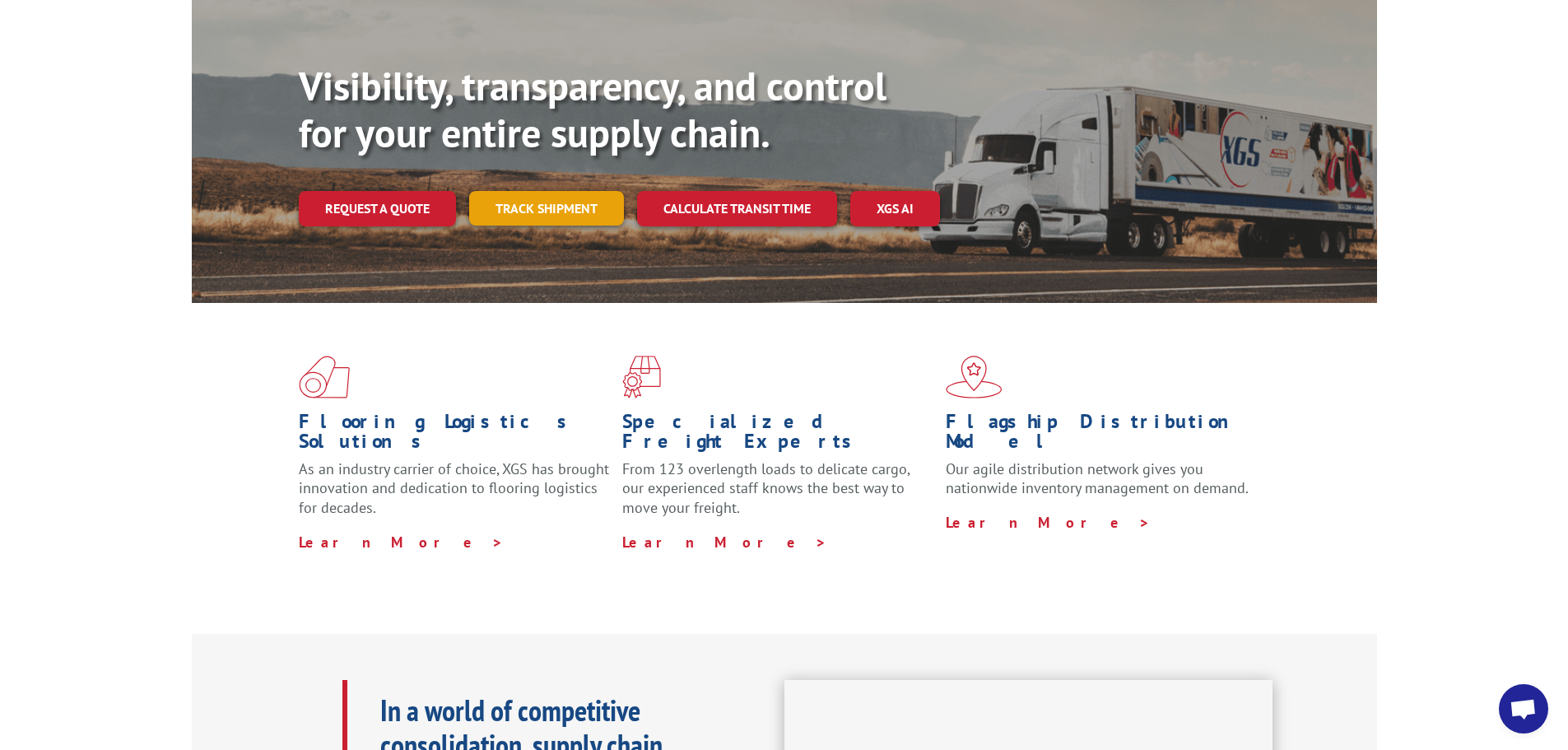 click on "Track shipment" at bounding box center [547, 208] 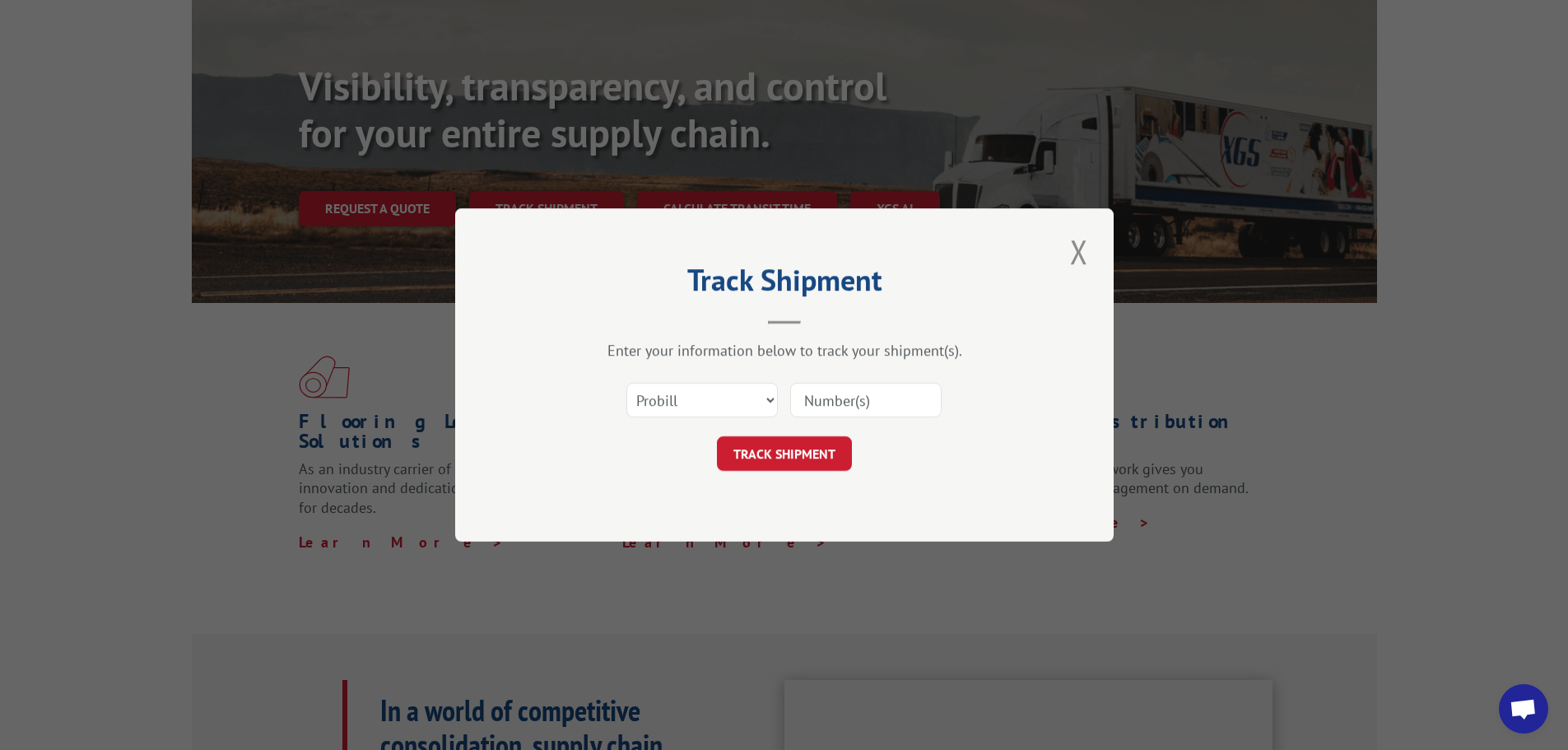 click at bounding box center [866, 400] 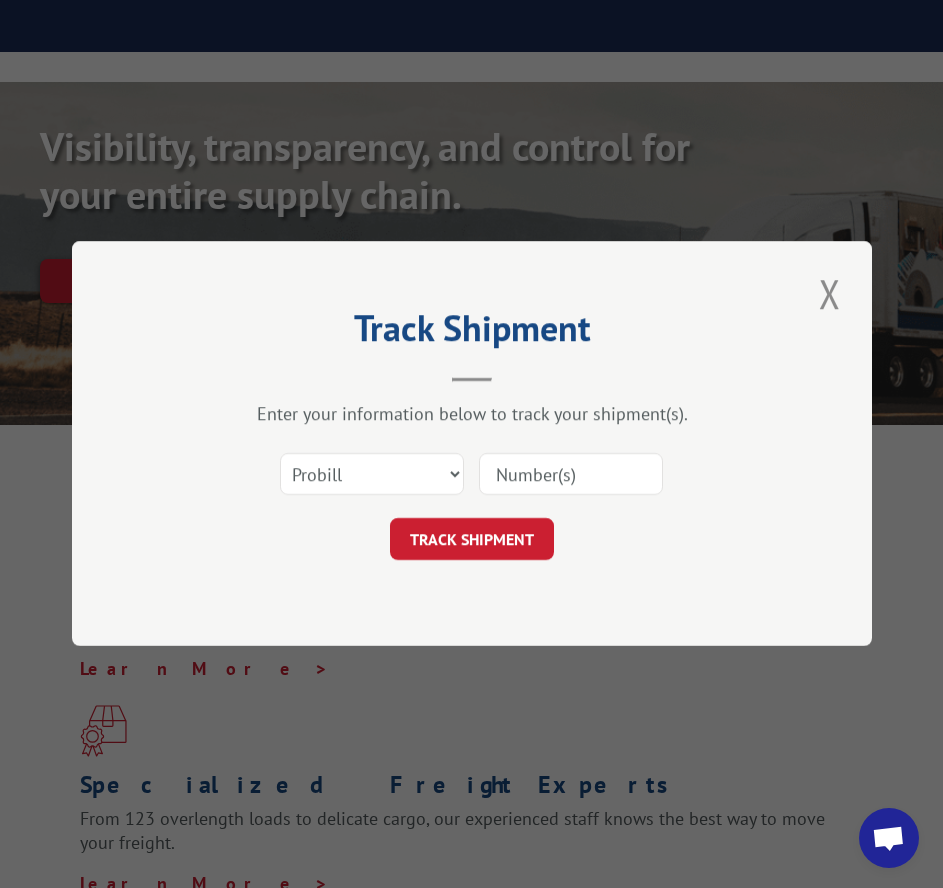 click at bounding box center [571, 475] 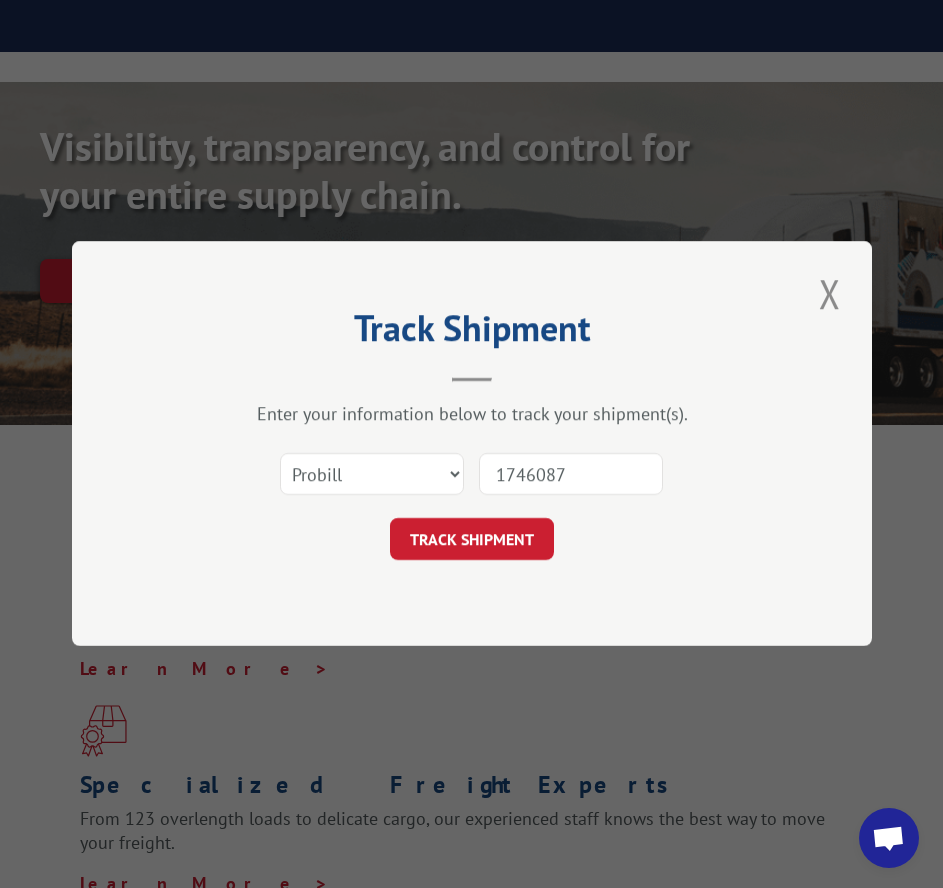 type on "17460870" 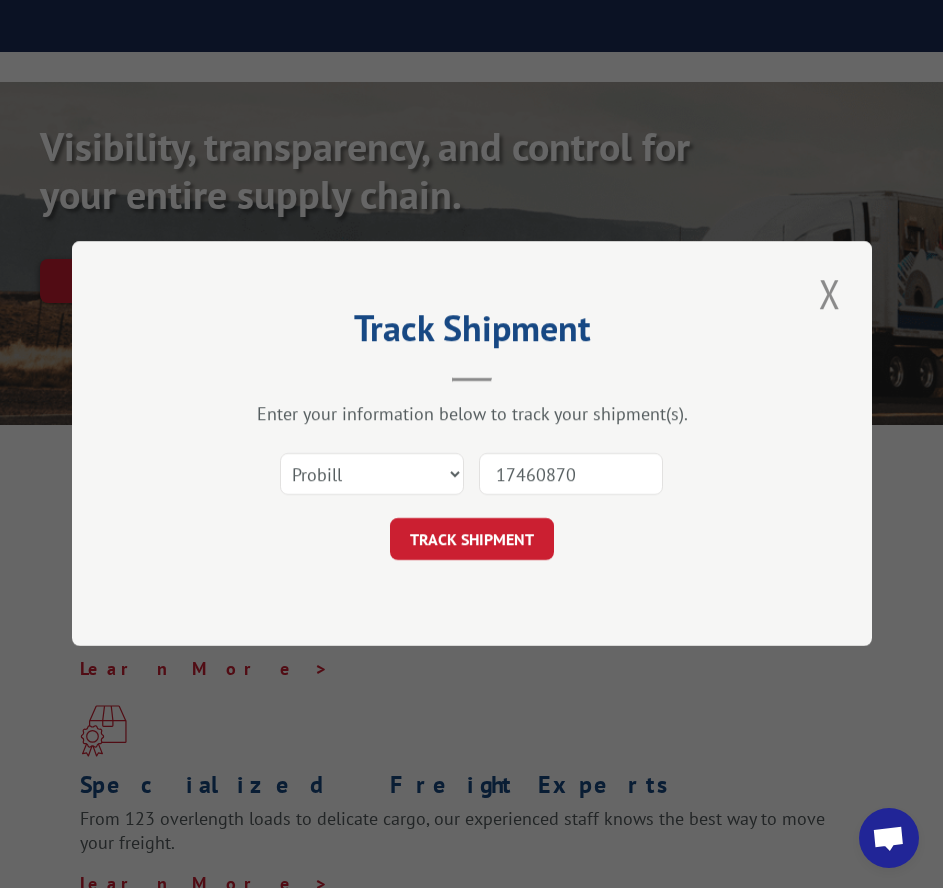 click on "TRACK SHIPMENT" at bounding box center (472, 540) 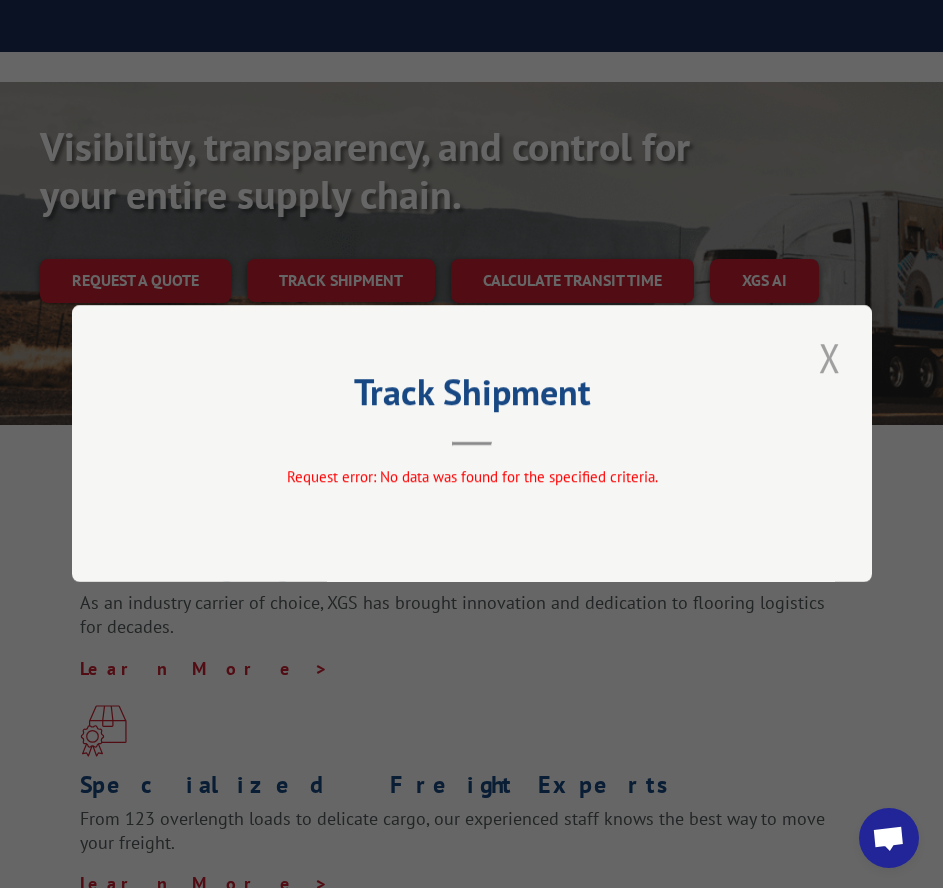 click at bounding box center [830, 357] 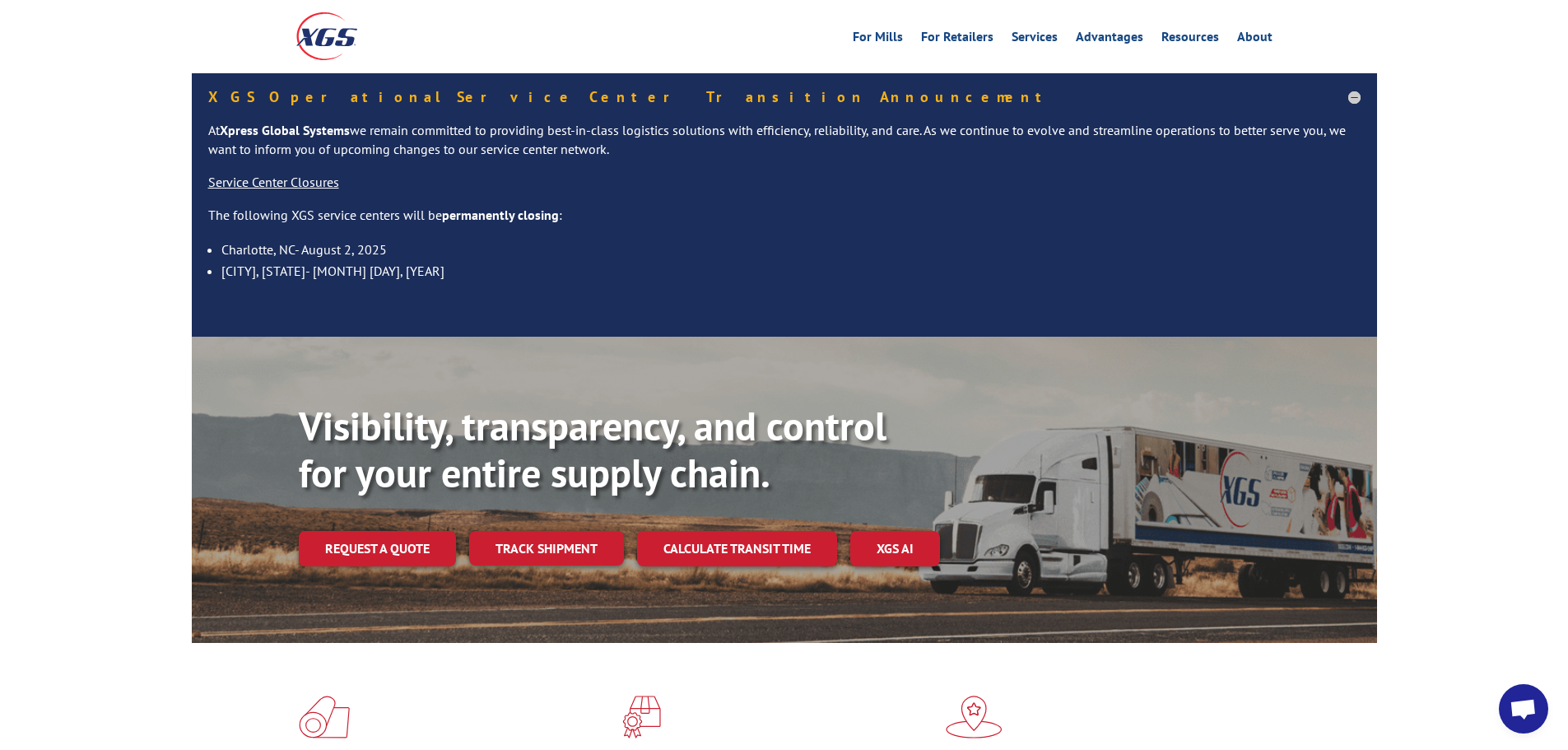 scroll, scrollTop: 0, scrollLeft: 0, axis: both 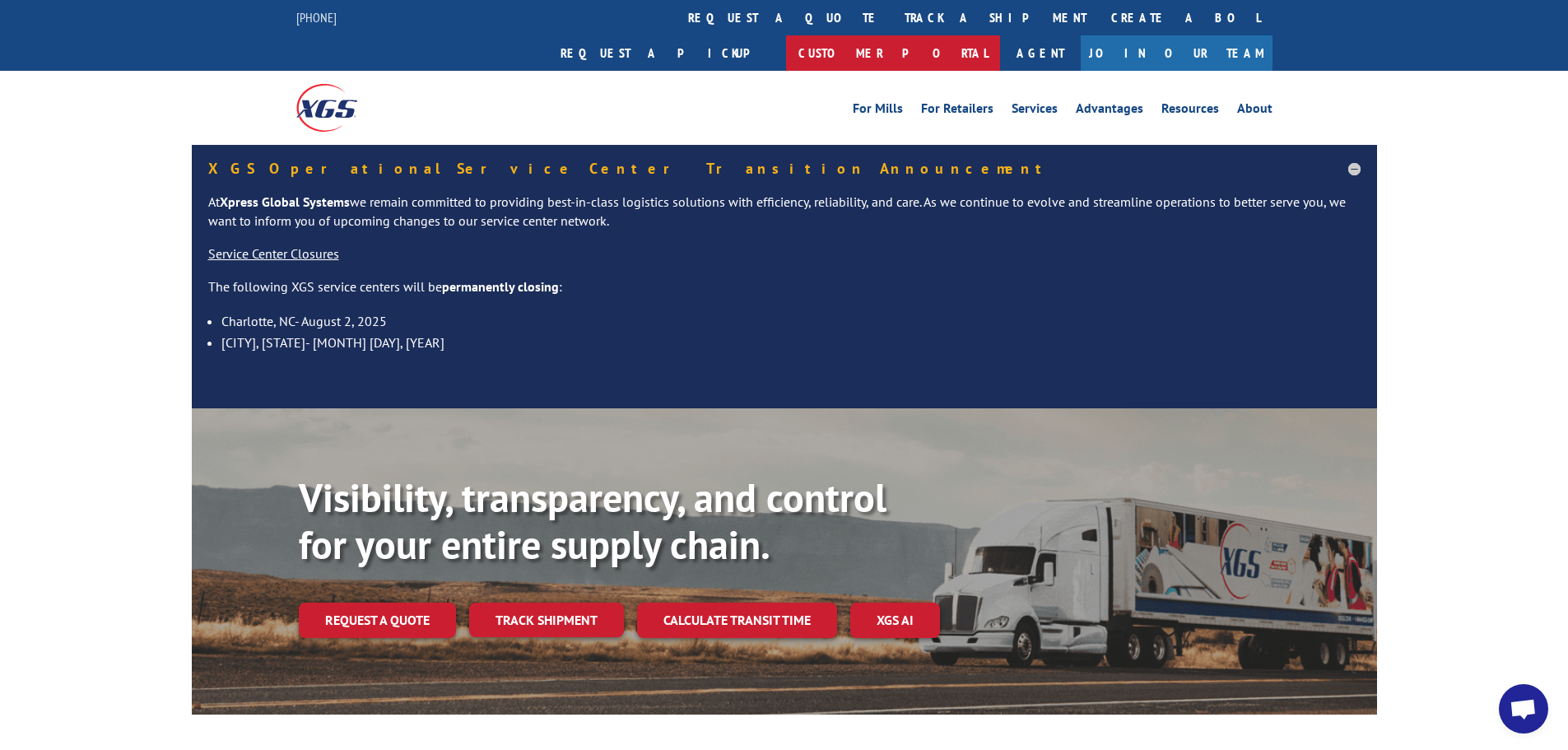 click on "Customer Portal" at bounding box center (893, 53) 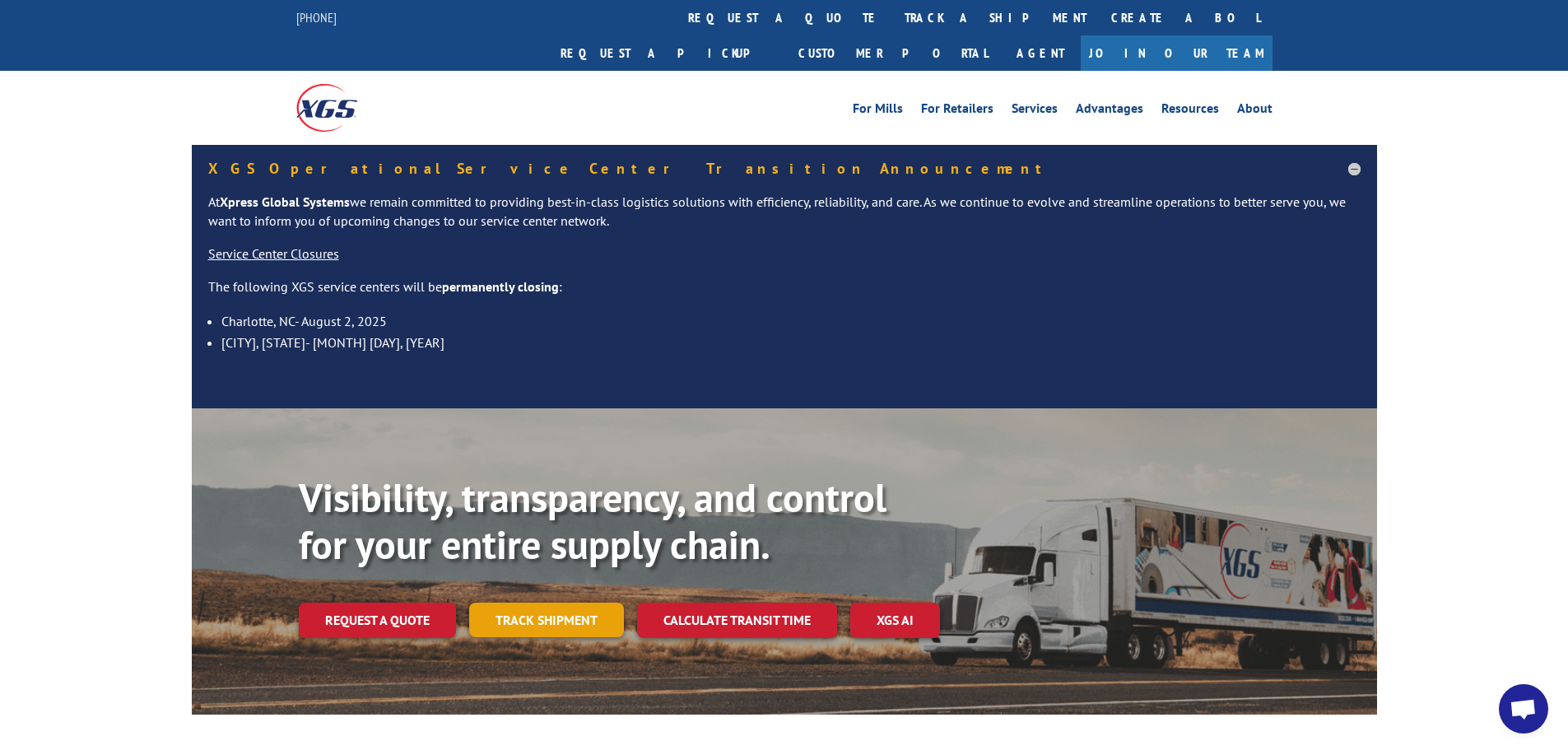 click on "Track shipment" at bounding box center [547, 620] 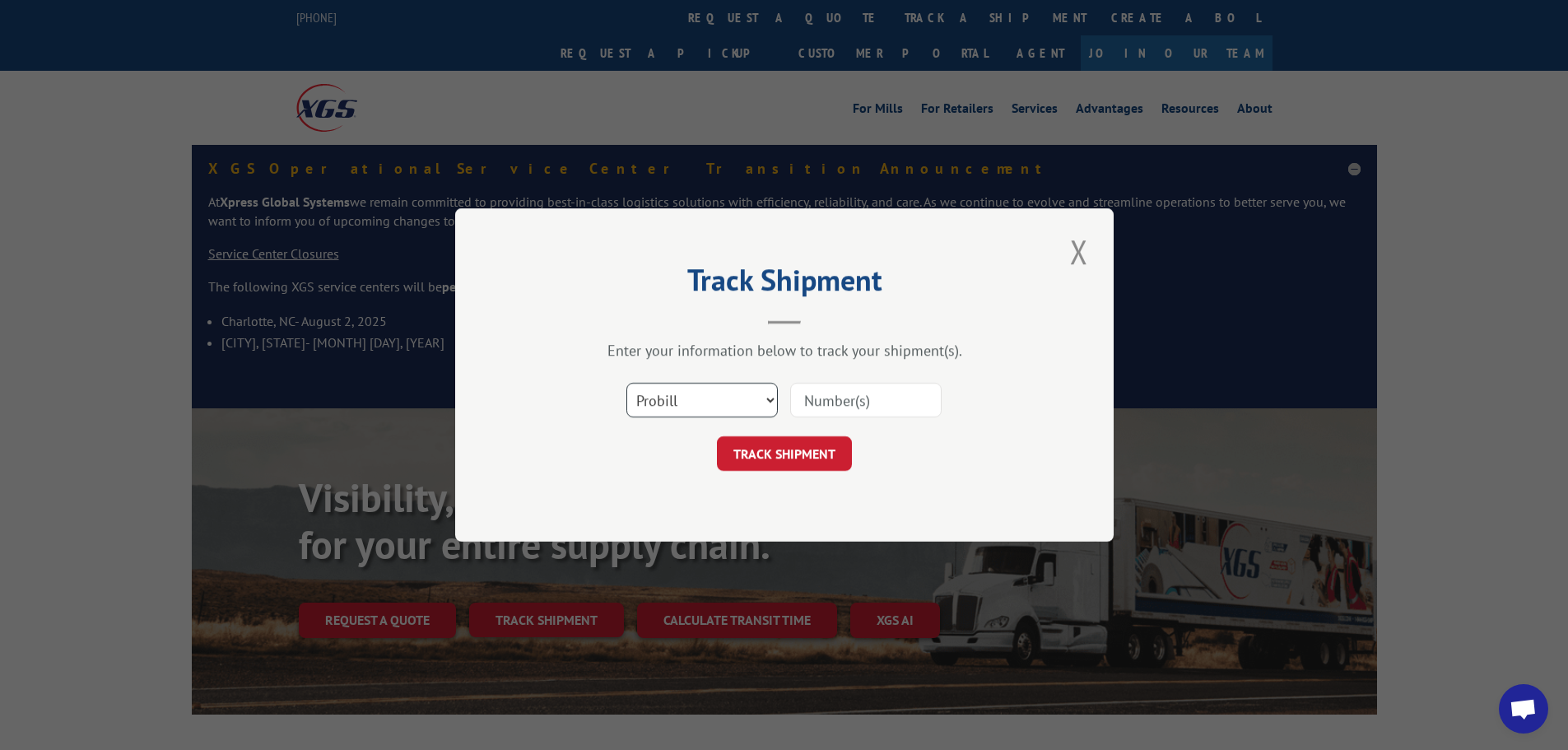 click on "Select category... Probill BOL PO" at bounding box center (702, 400) 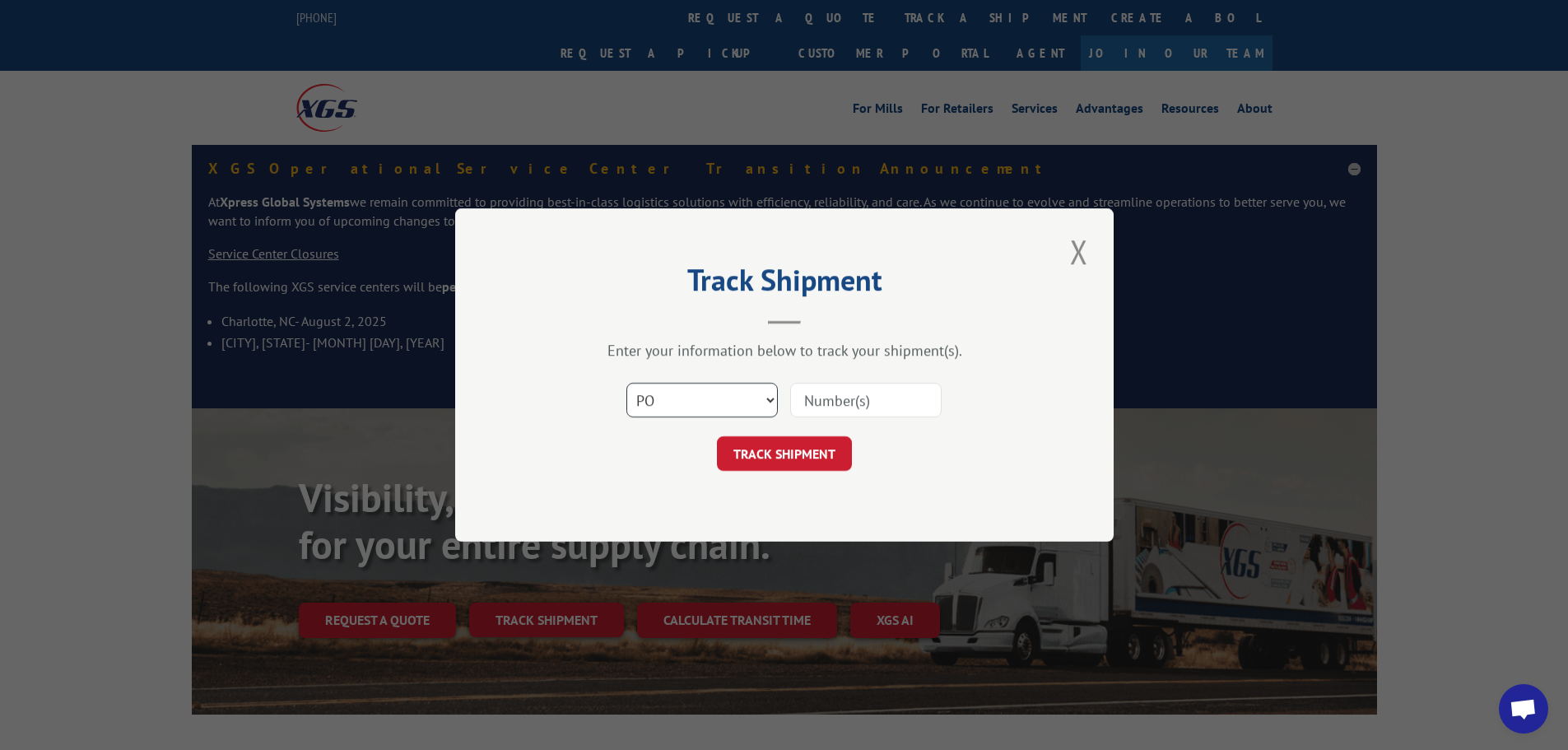 click on "Select category... Probill BOL PO" at bounding box center [702, 400] 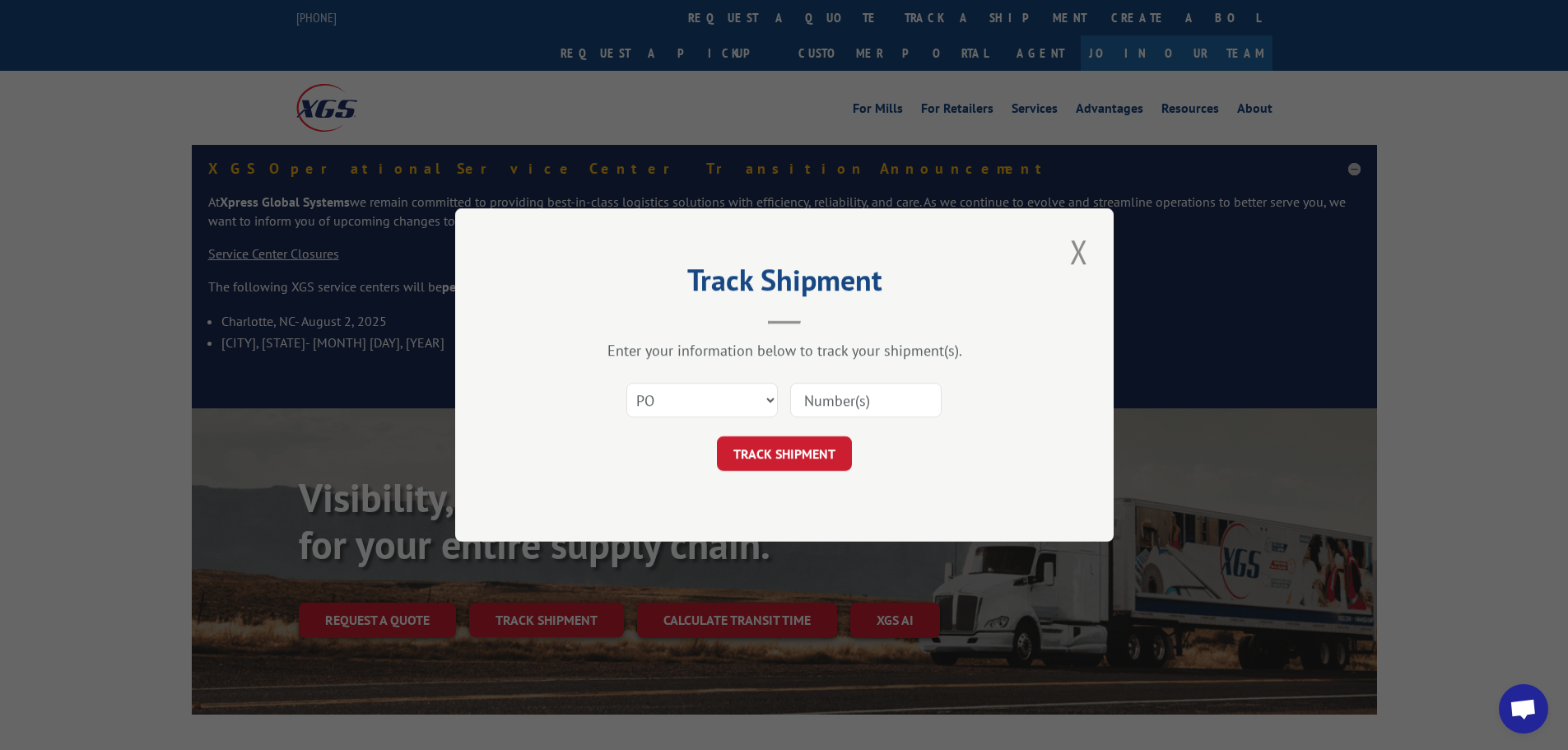 click at bounding box center [866, 400] 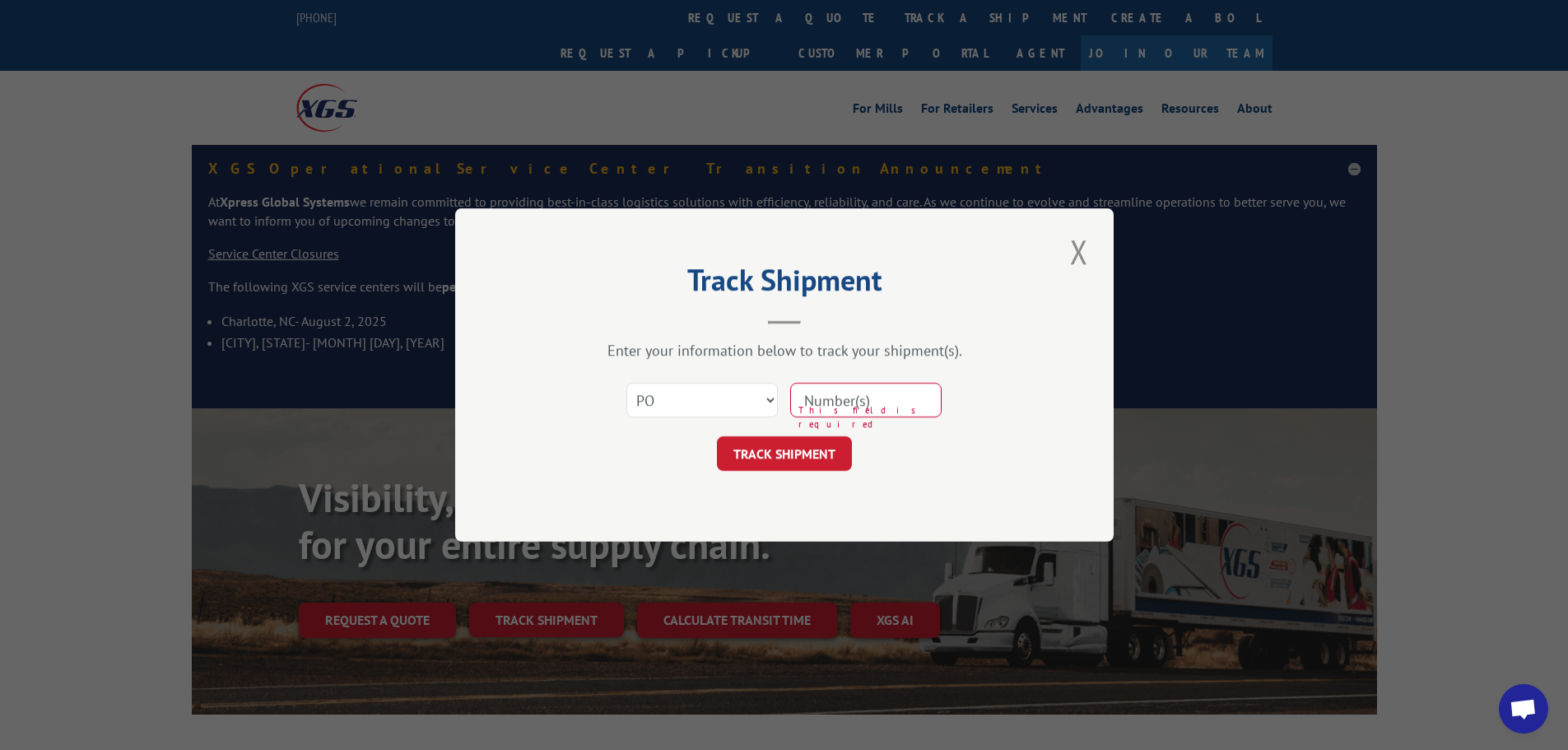 click at bounding box center [866, 400] 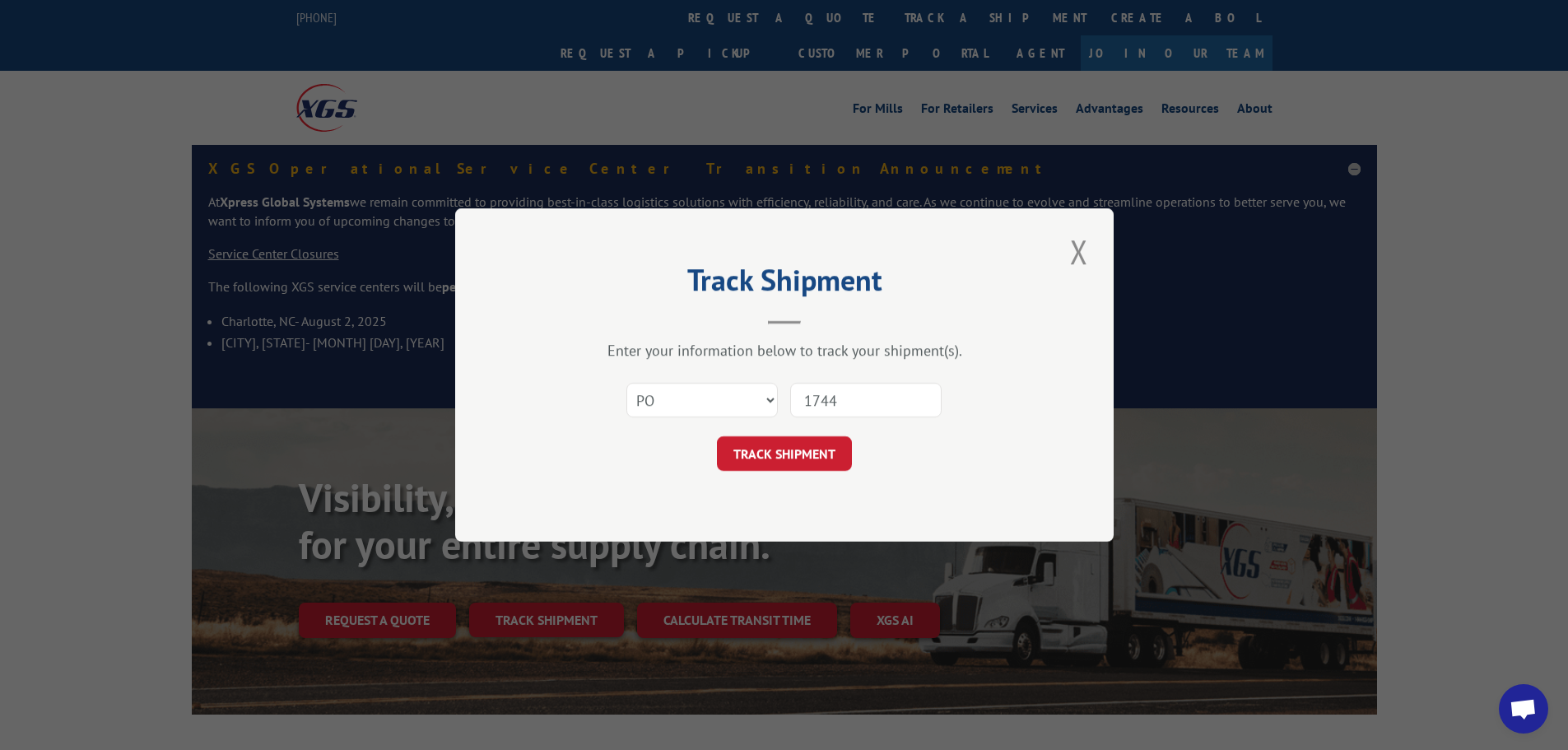 type on "17449" 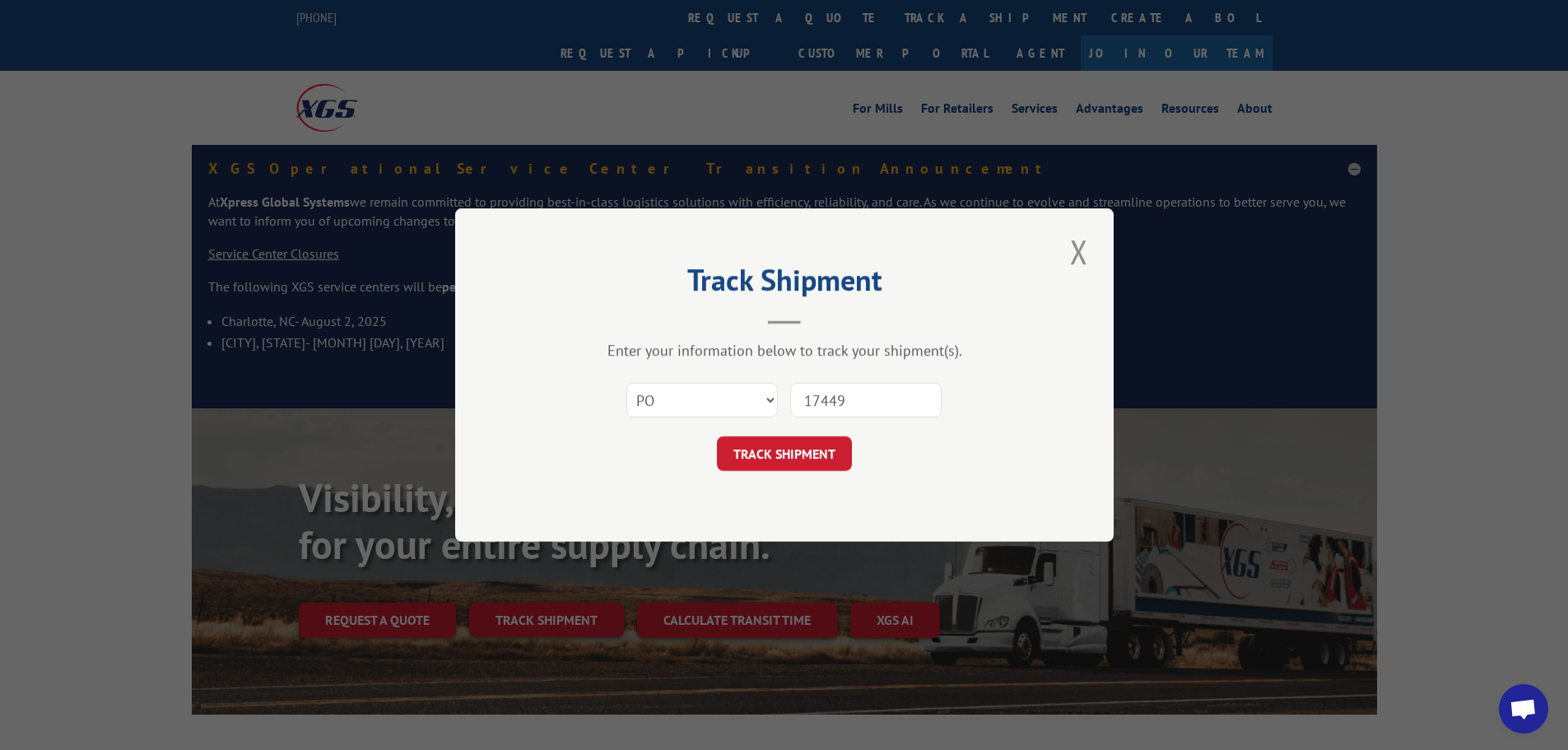 click on "TRACK SHIPMENT" at bounding box center (784, 454) 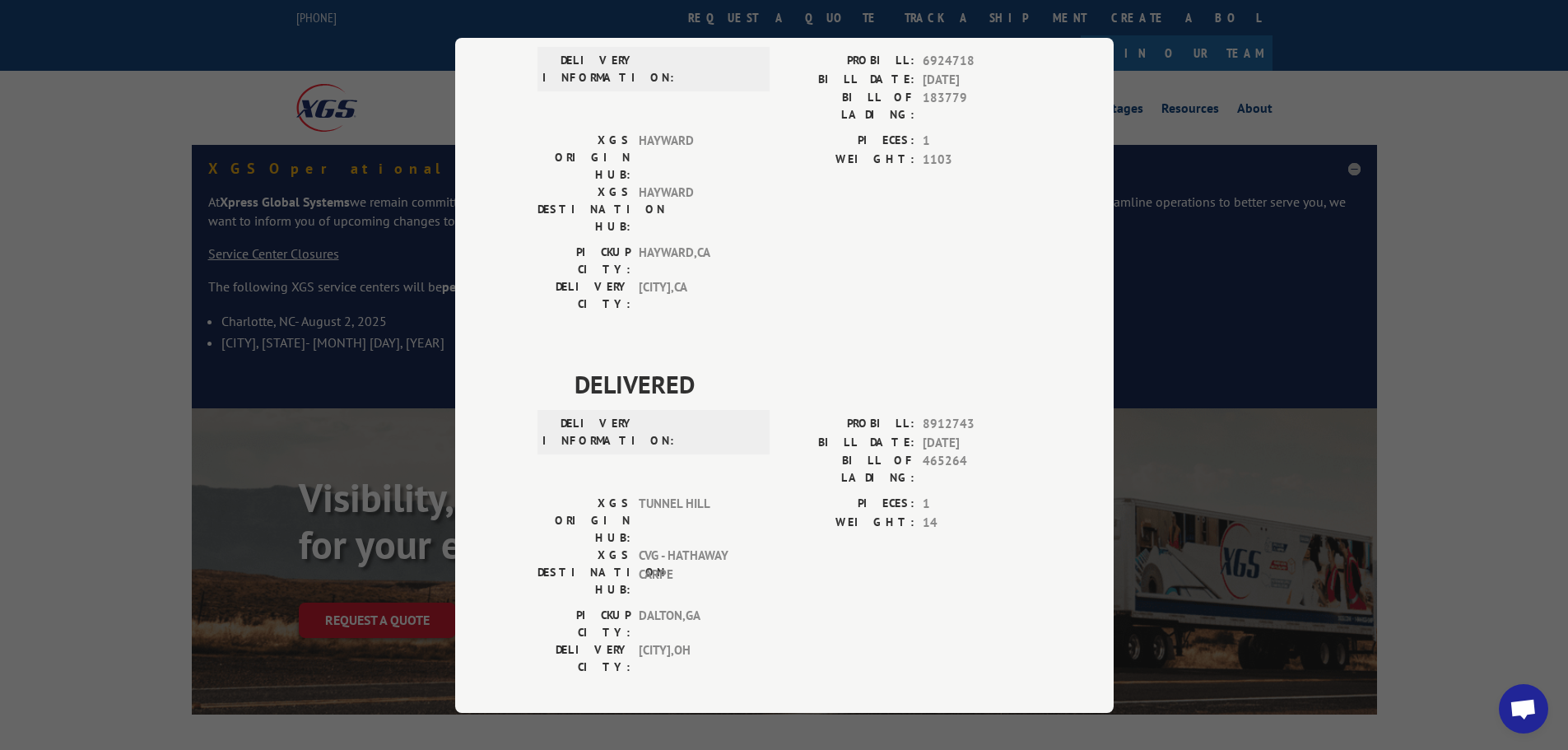 scroll, scrollTop: 0, scrollLeft: 0, axis: both 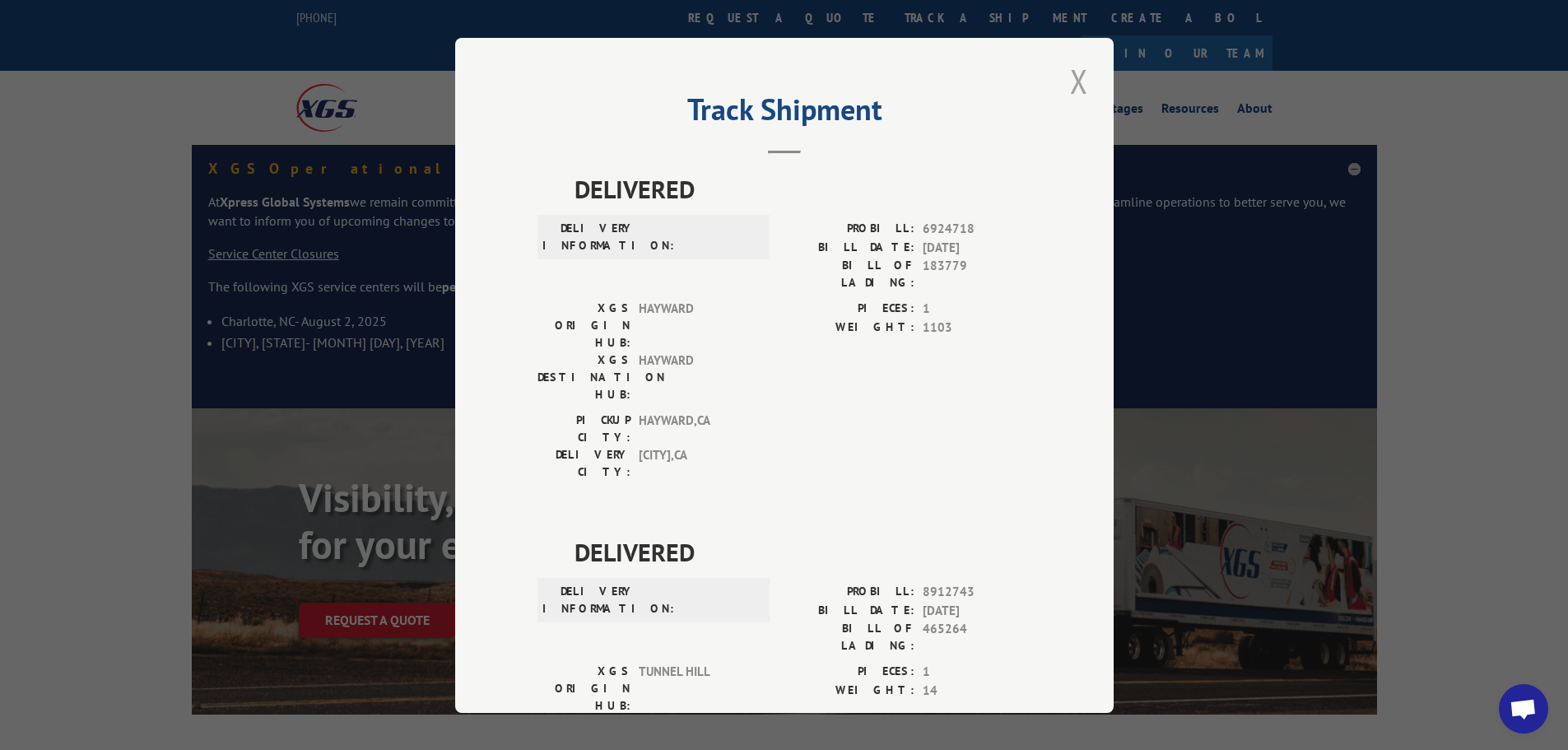 click at bounding box center (1079, 81) 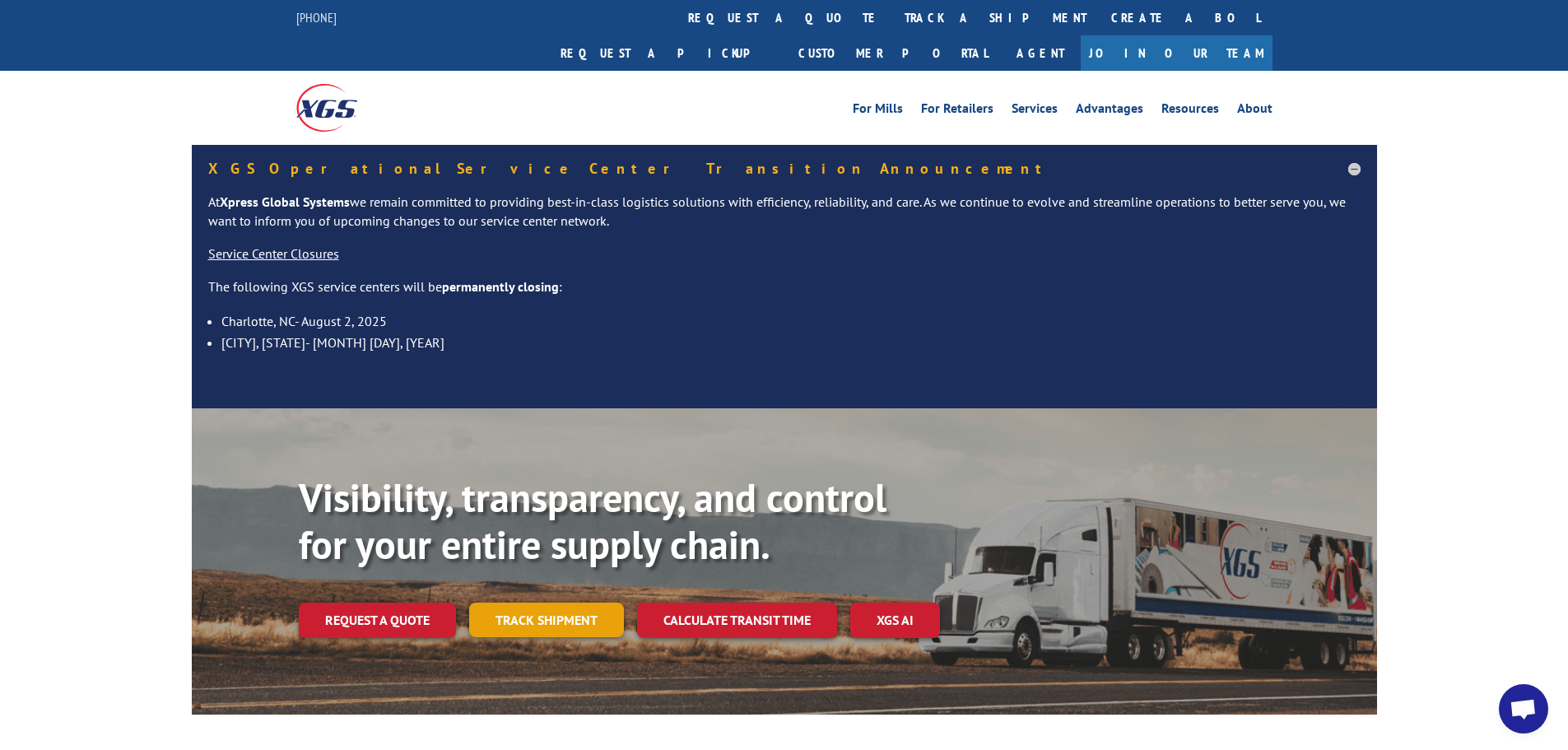 click on "Track shipment" at bounding box center [547, 620] 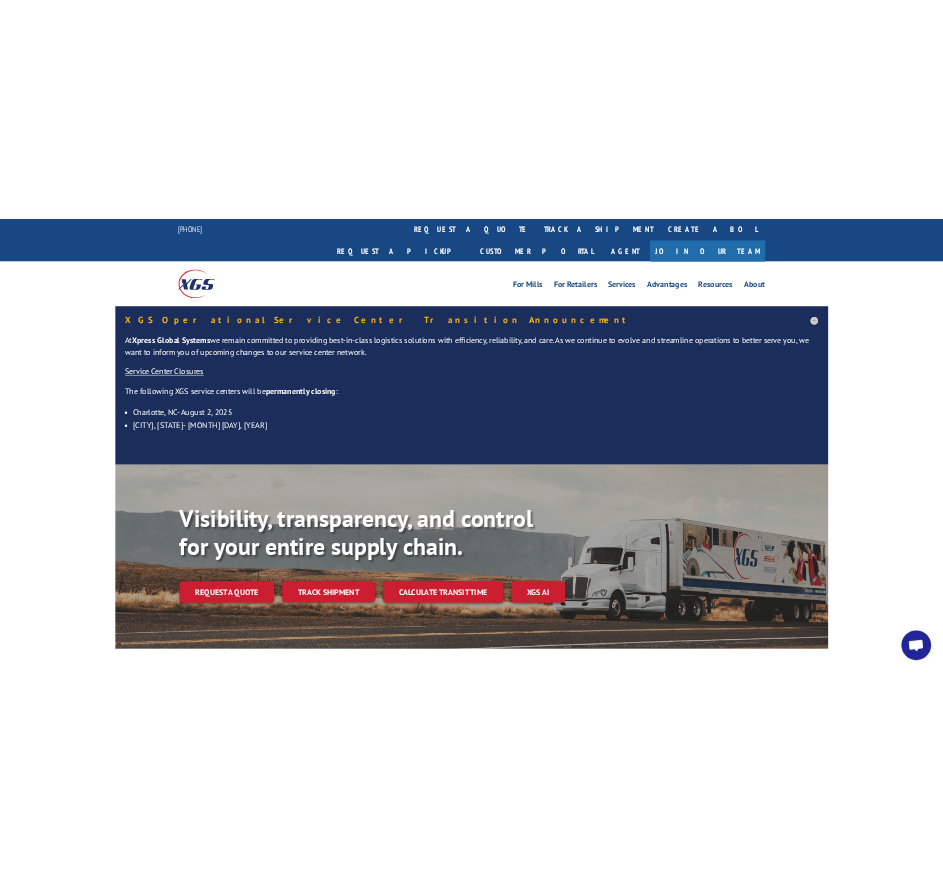 scroll, scrollTop: 0, scrollLeft: 0, axis: both 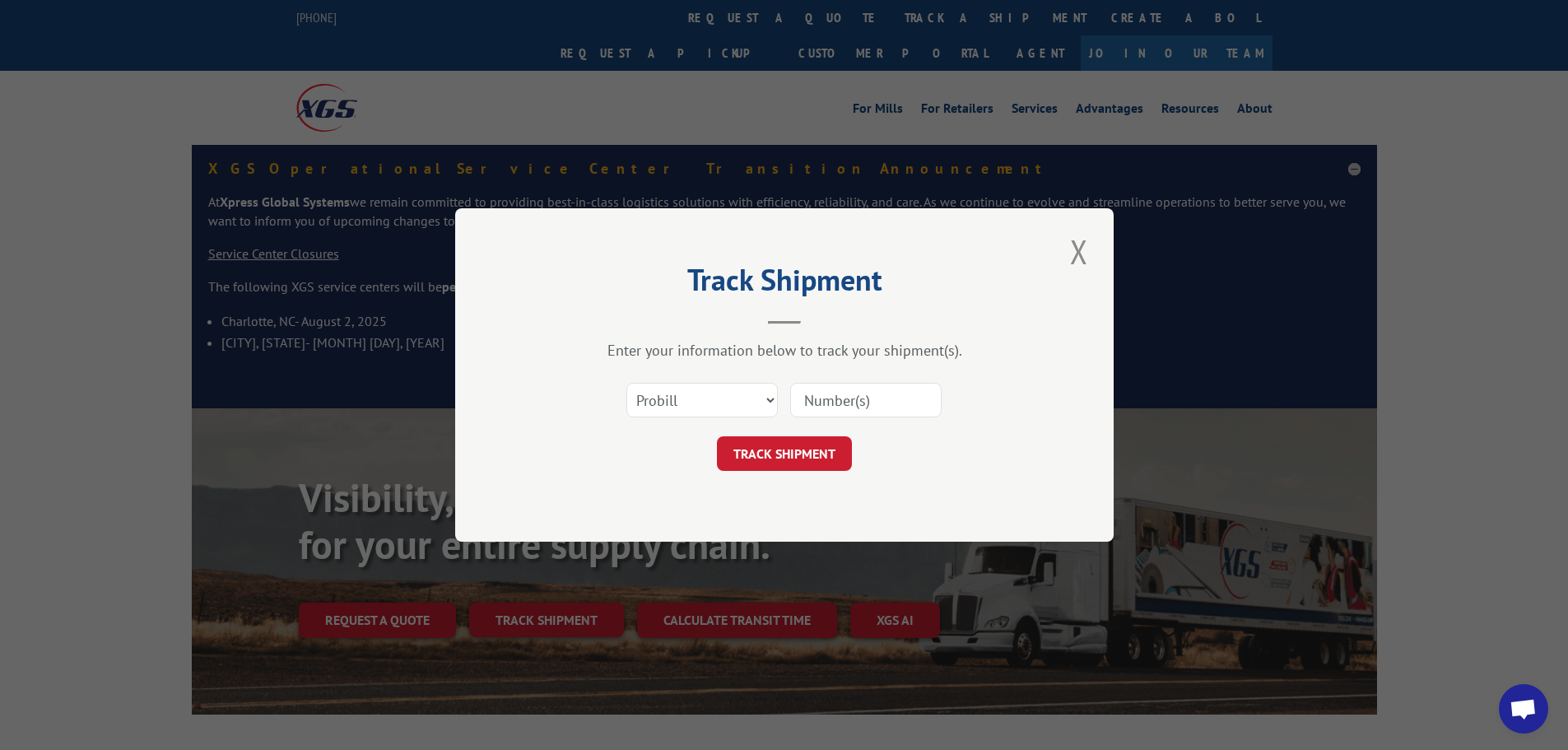 click at bounding box center [866, 400] 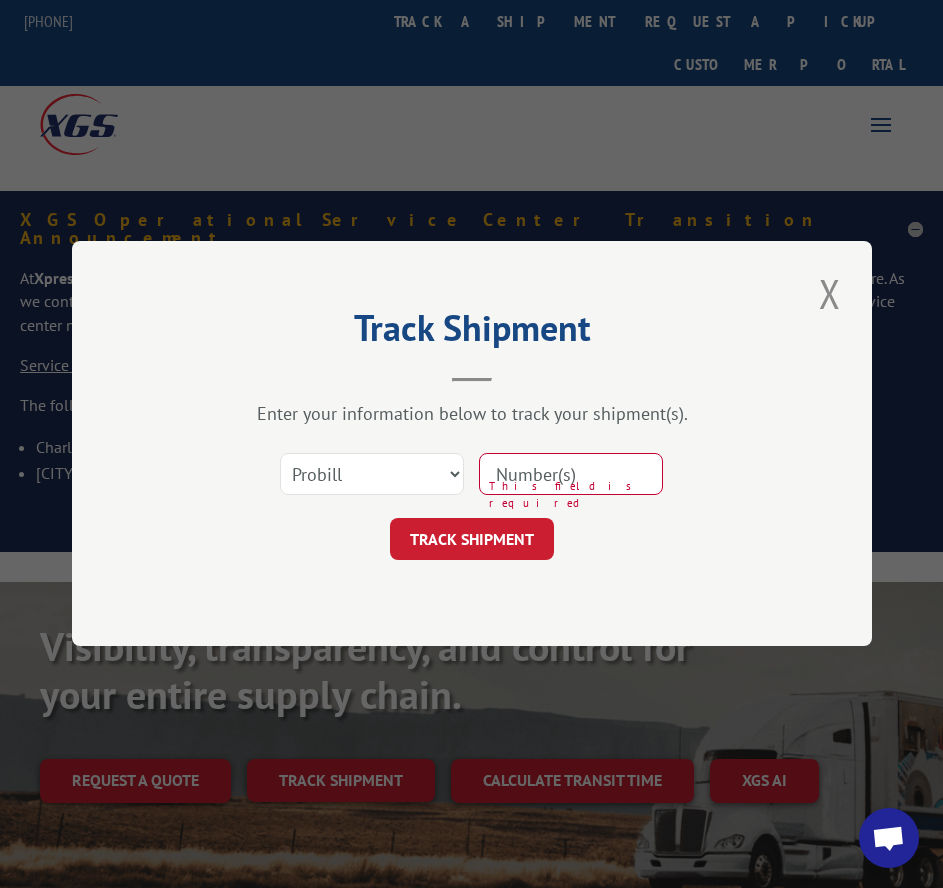 click at bounding box center (571, 475) 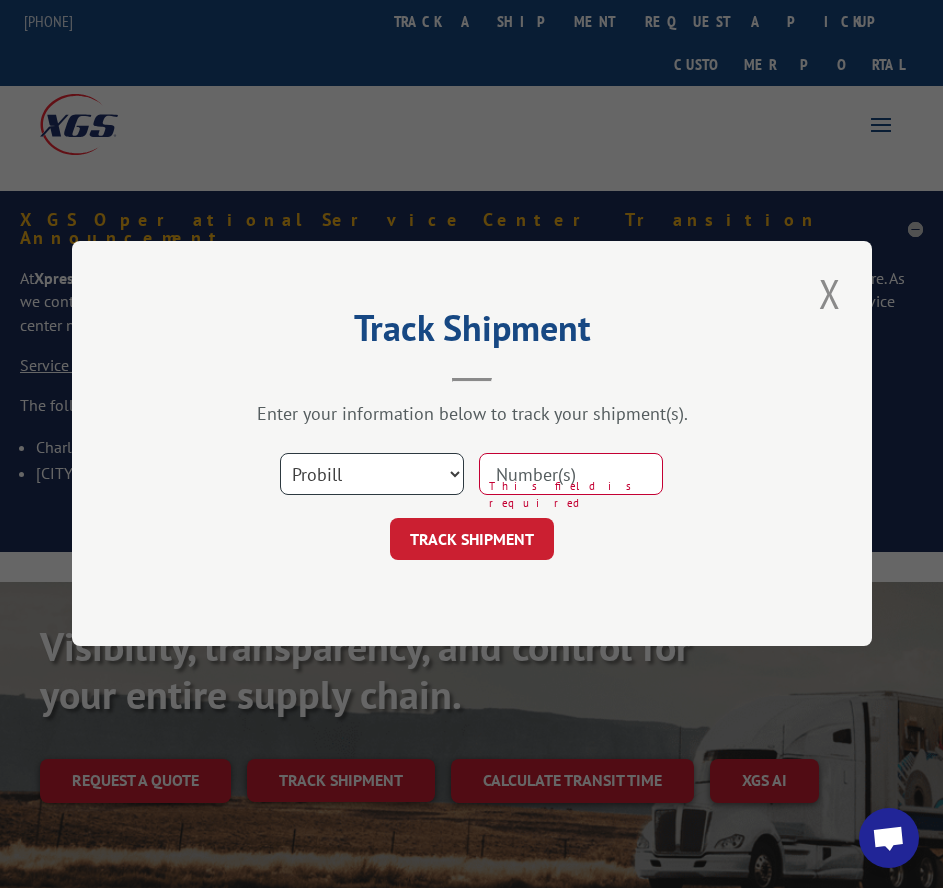 click on "Select category... Probill BOL PO" at bounding box center [372, 475] 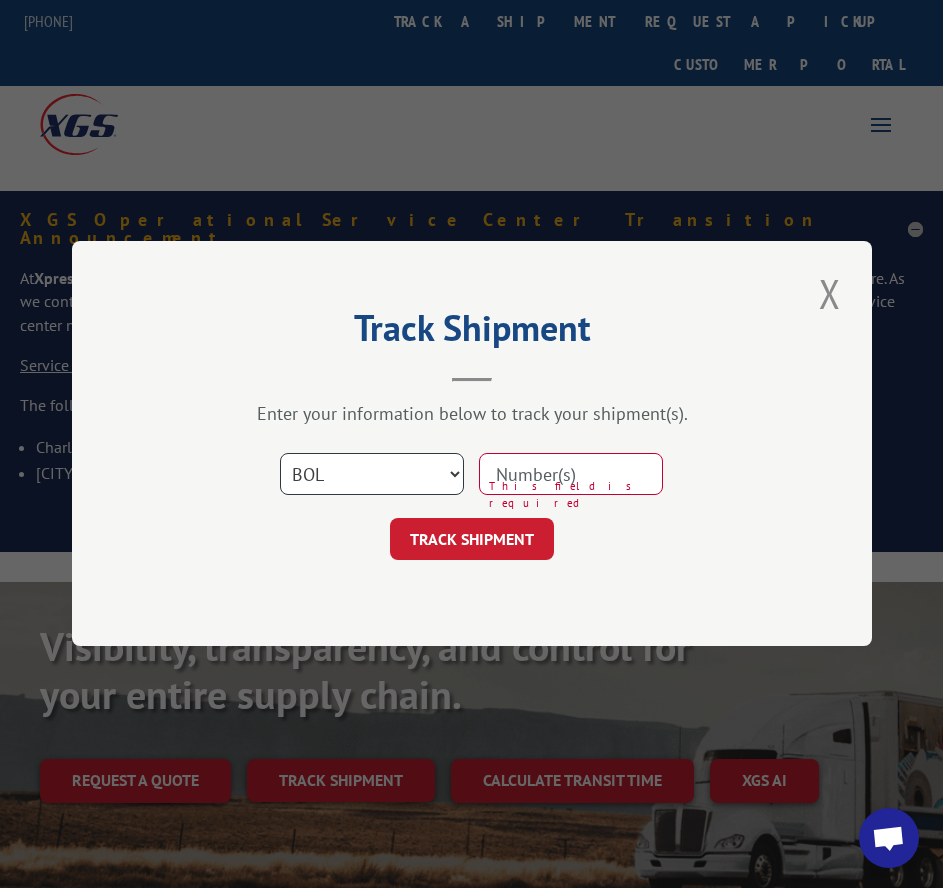 click on "Select category... Probill BOL PO" at bounding box center (372, 475) 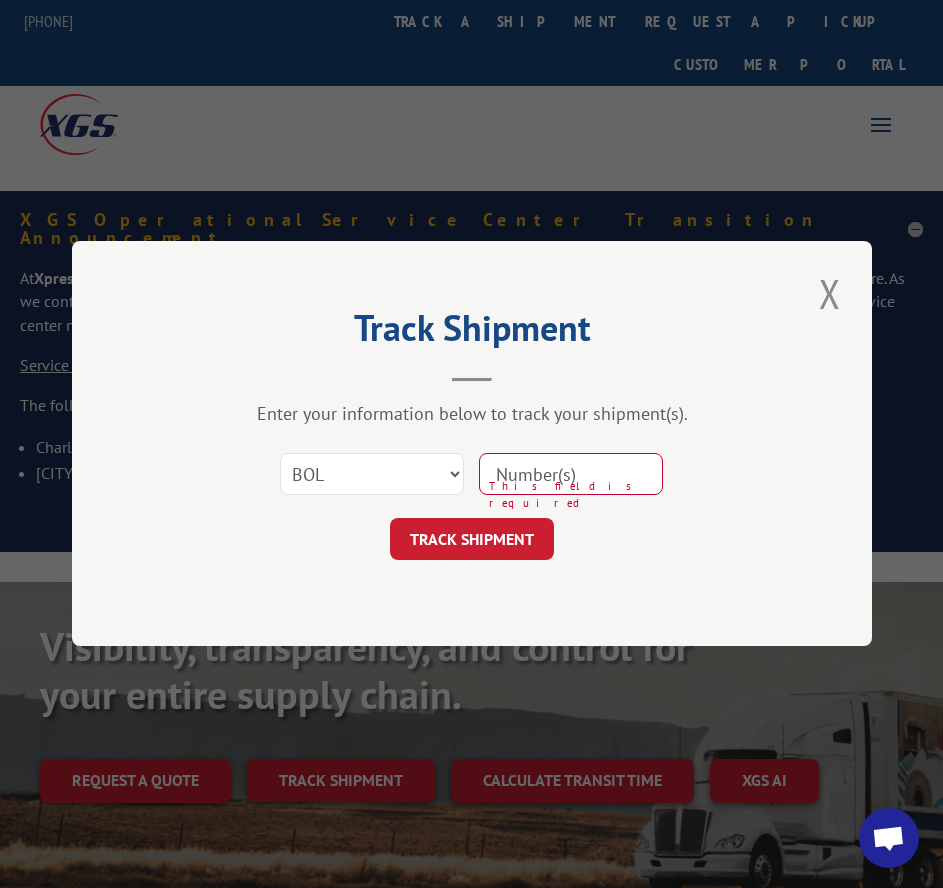 click at bounding box center (571, 475) 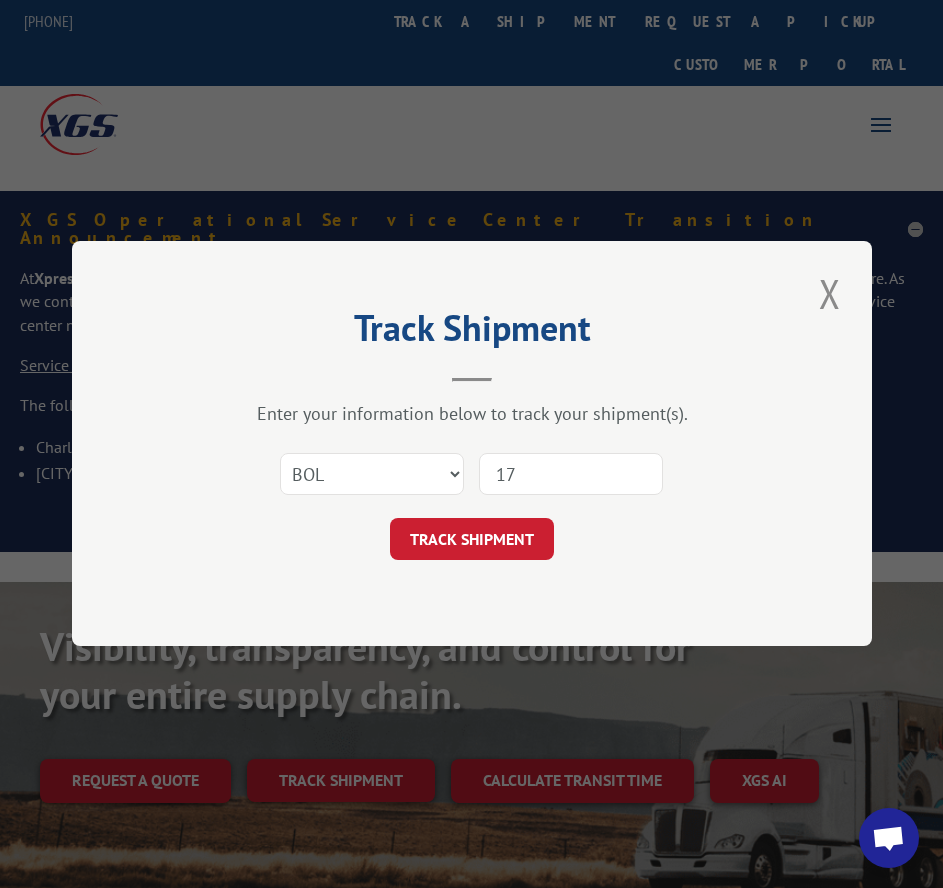 type on "1" 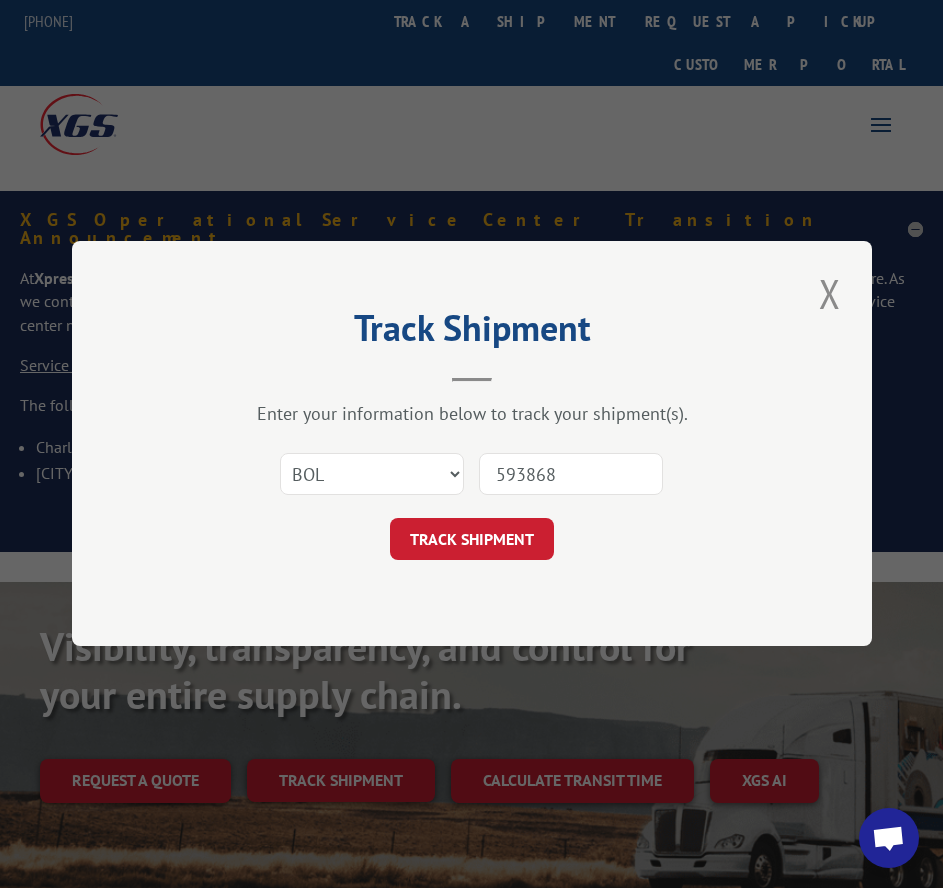 type on "5938681" 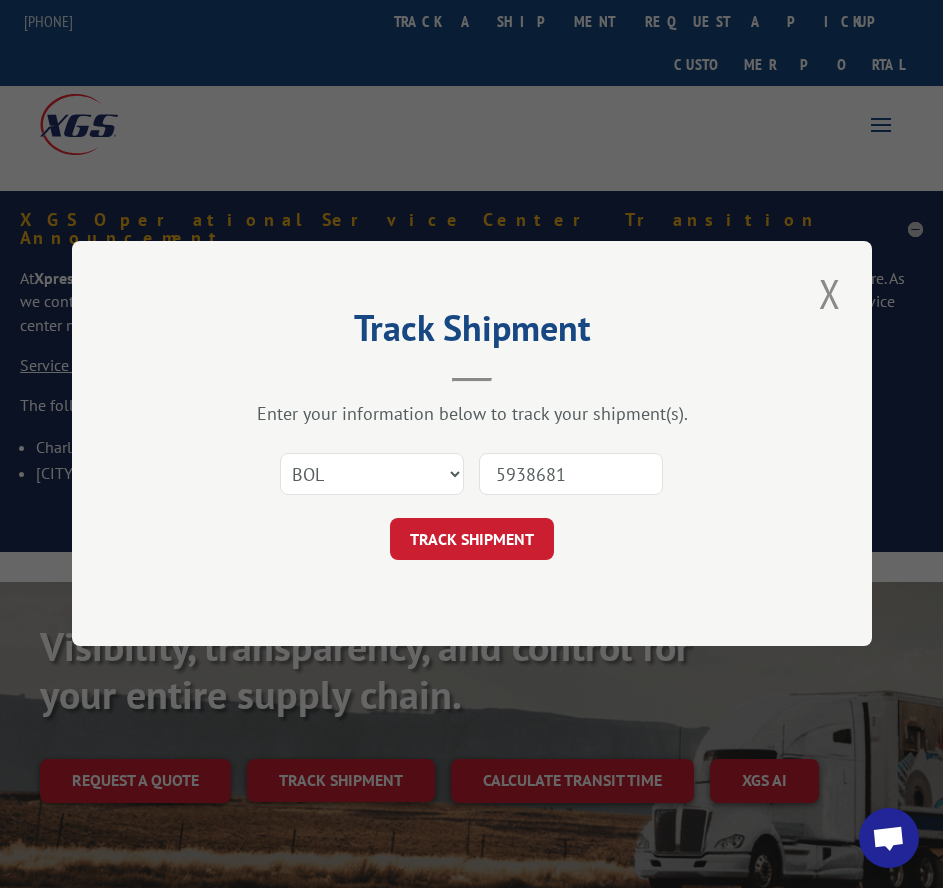 click on "TRACK SHIPMENT" at bounding box center (472, 540) 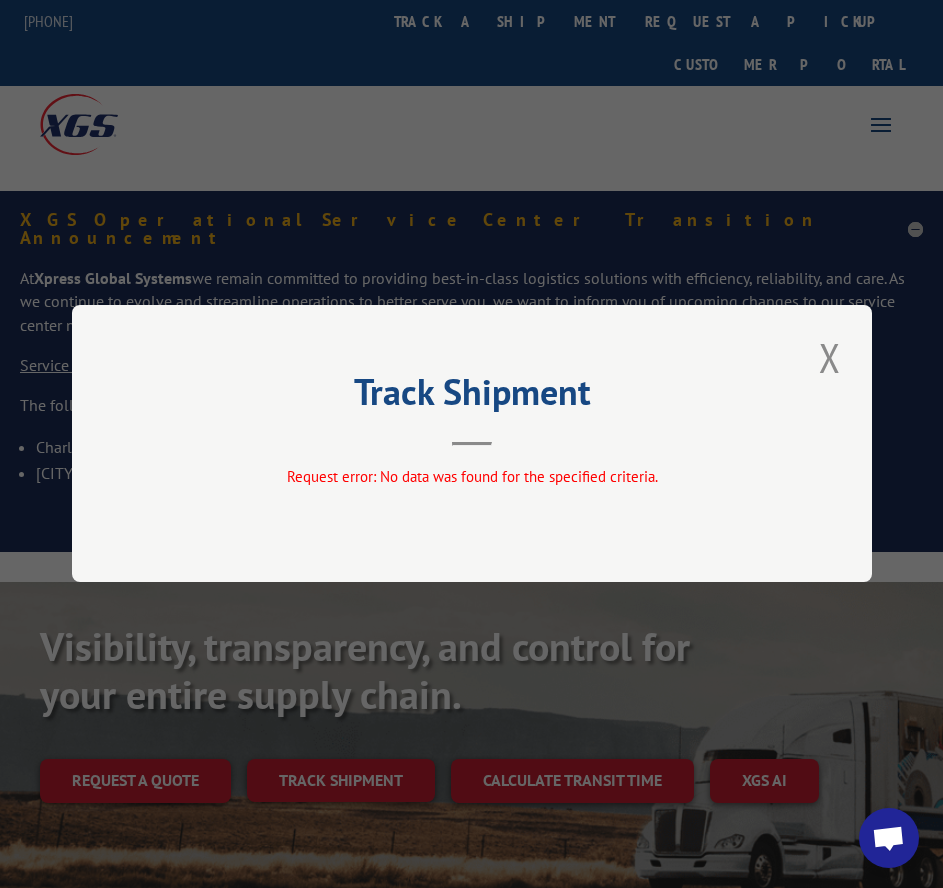click at bounding box center [830, 357] 